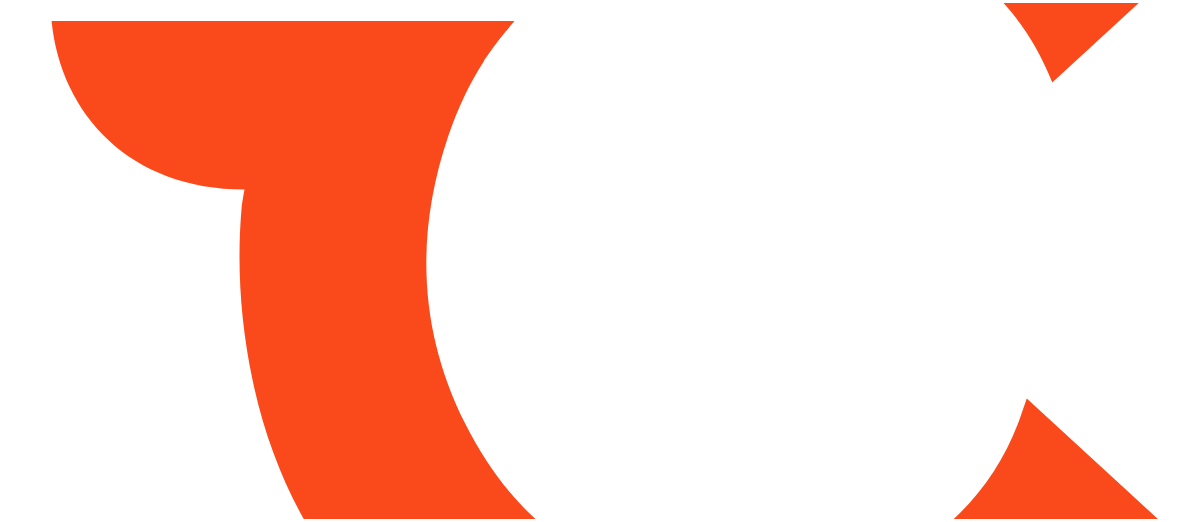 scroll, scrollTop: 0, scrollLeft: 0, axis: both 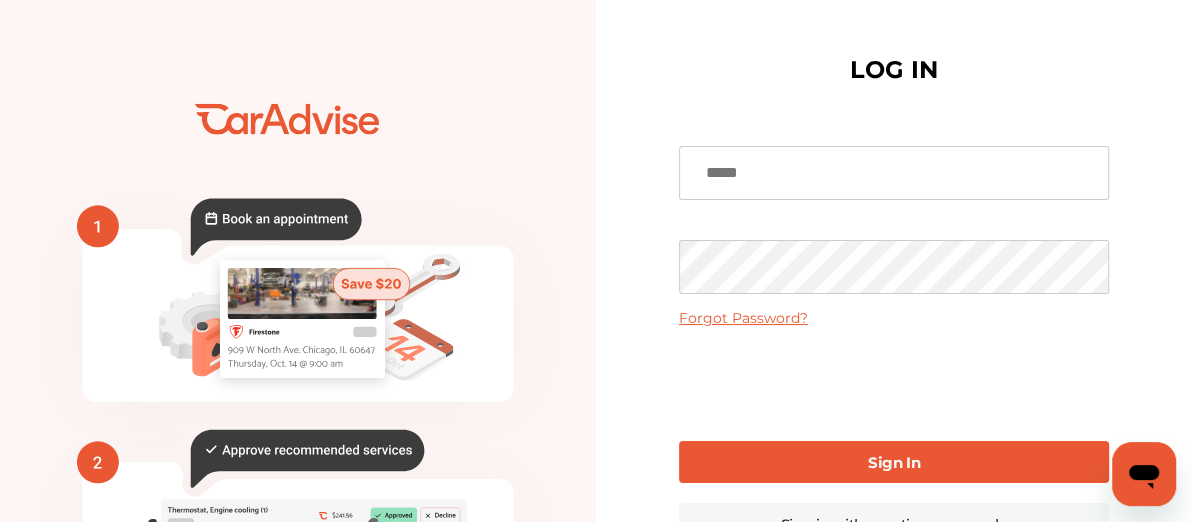 click at bounding box center (894, 173) 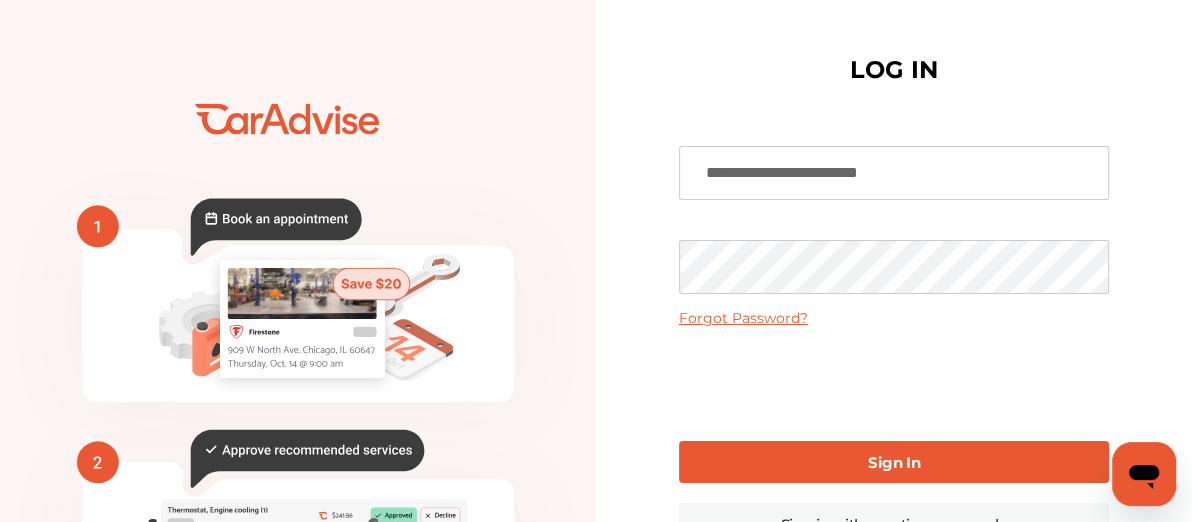 click on "Sign In" at bounding box center (894, 462) 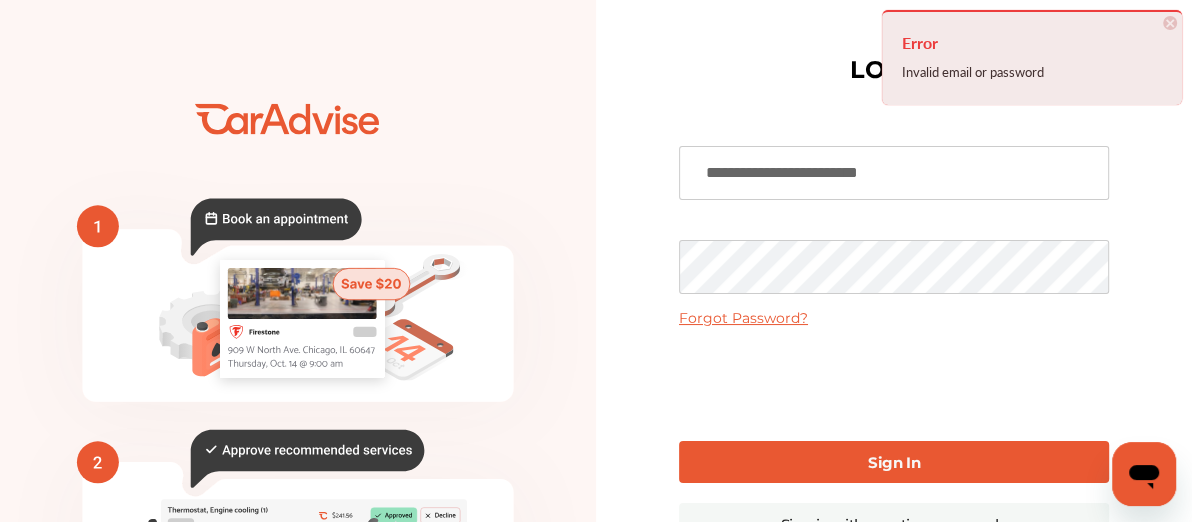 click on "**********" at bounding box center (894, 173) 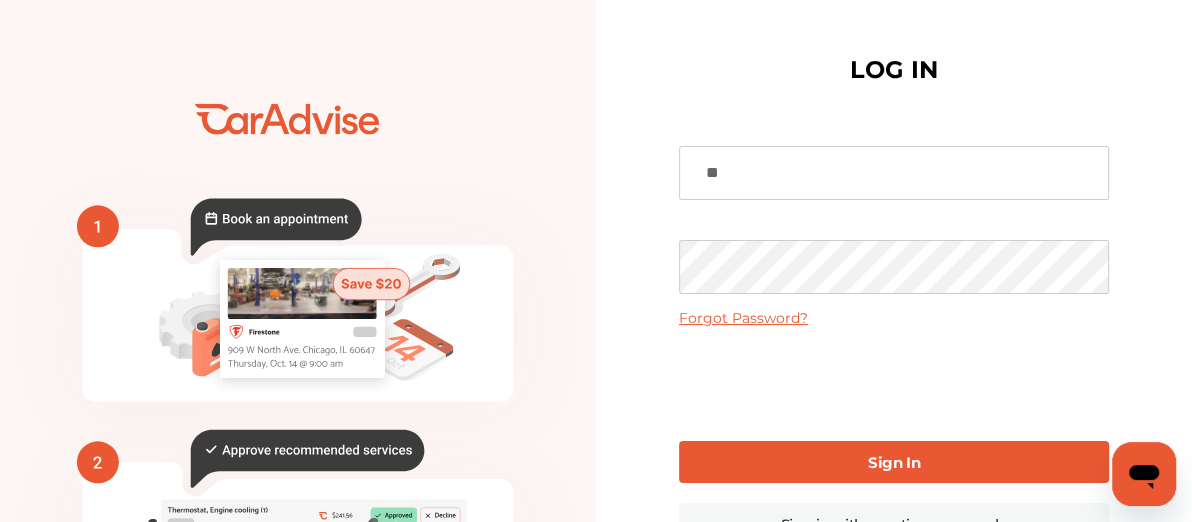 type on "*" 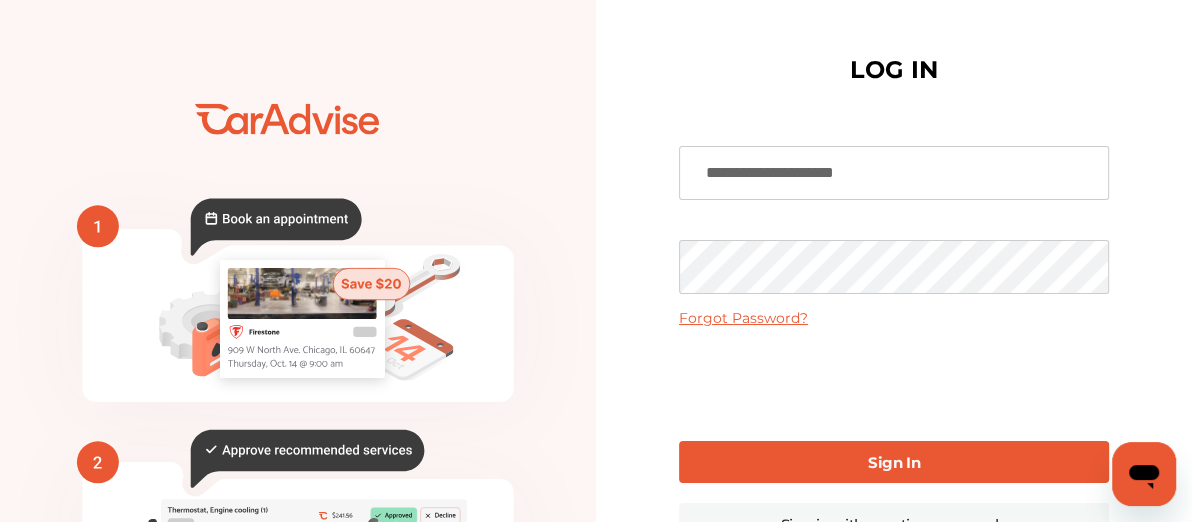 type on "**********" 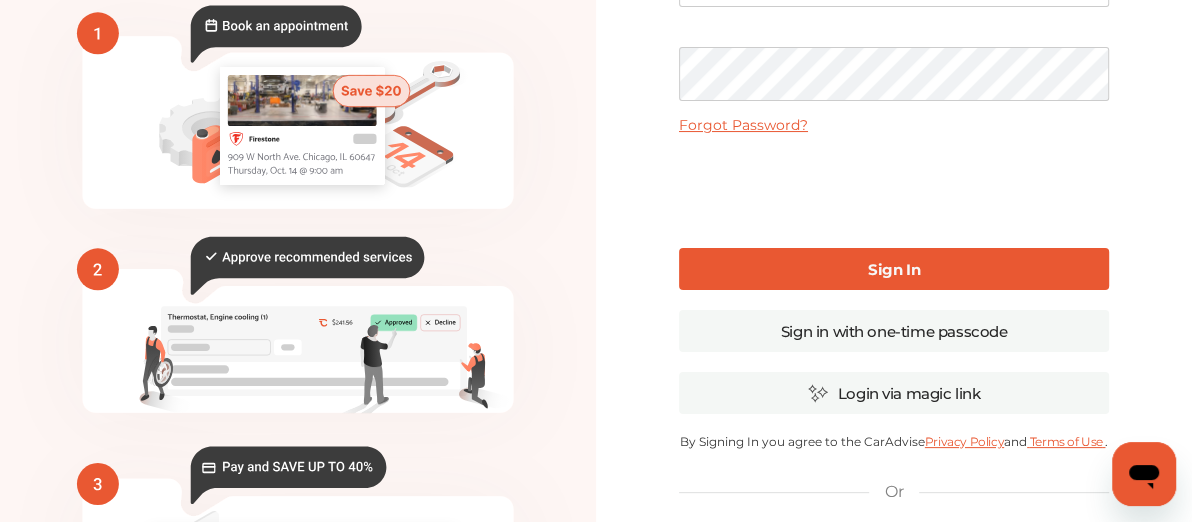scroll, scrollTop: 200, scrollLeft: 0, axis: vertical 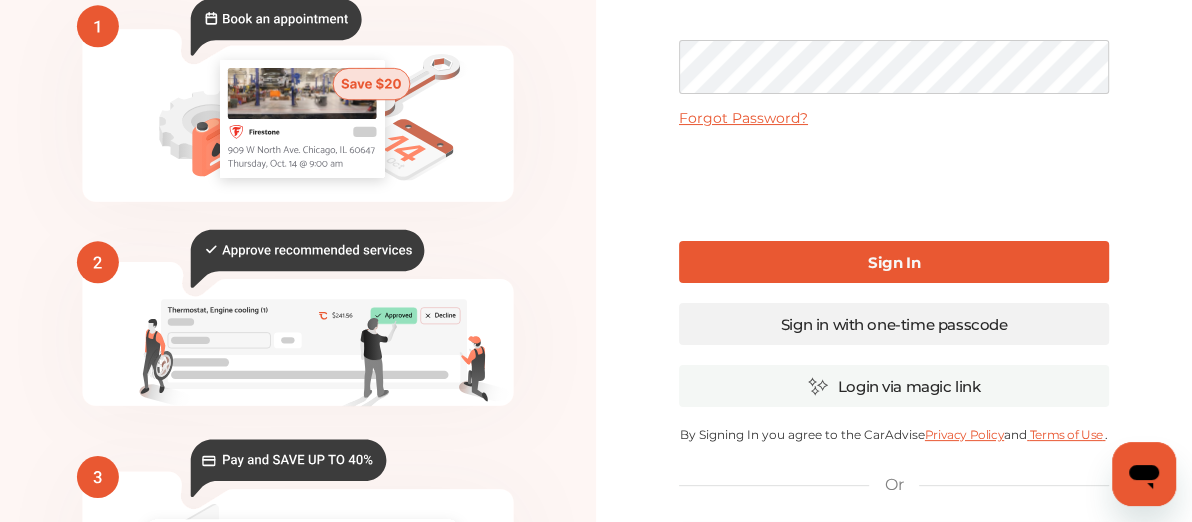 click on "Sign in with one-time passcode" at bounding box center (894, 324) 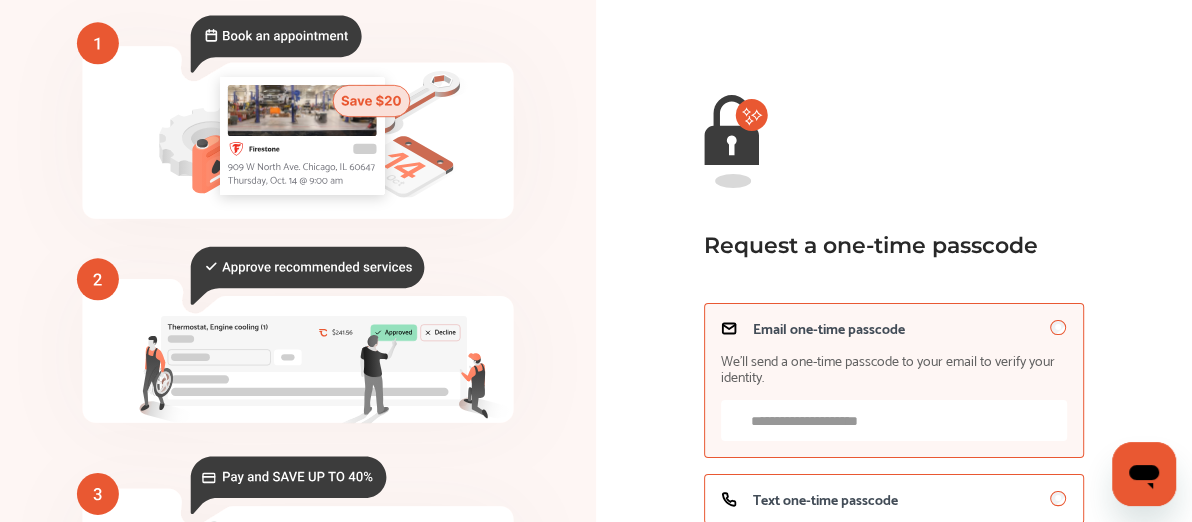 scroll, scrollTop: 200, scrollLeft: 0, axis: vertical 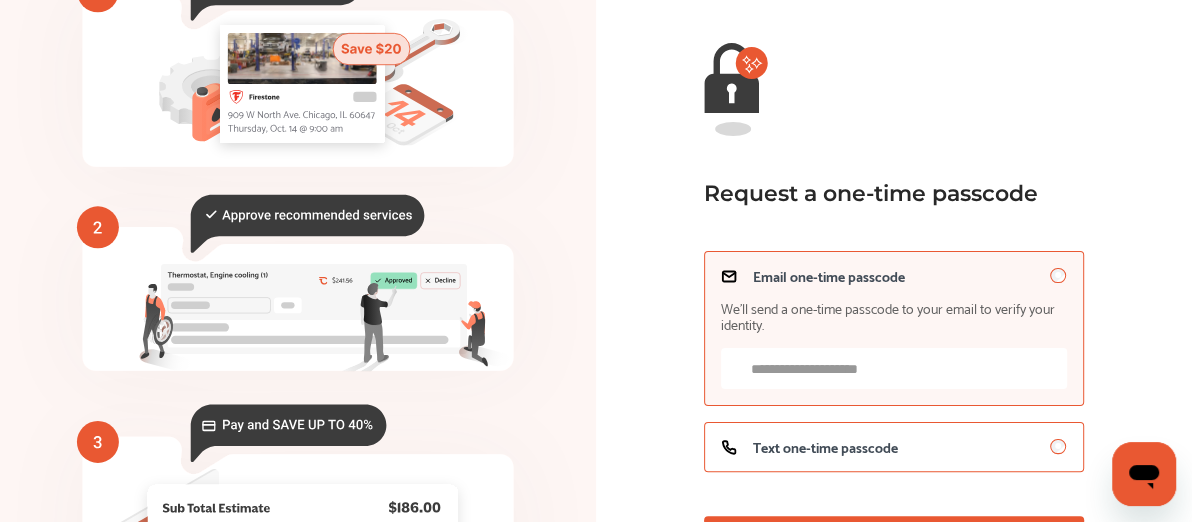 click on "Text one-time passcode" at bounding box center (825, 447) 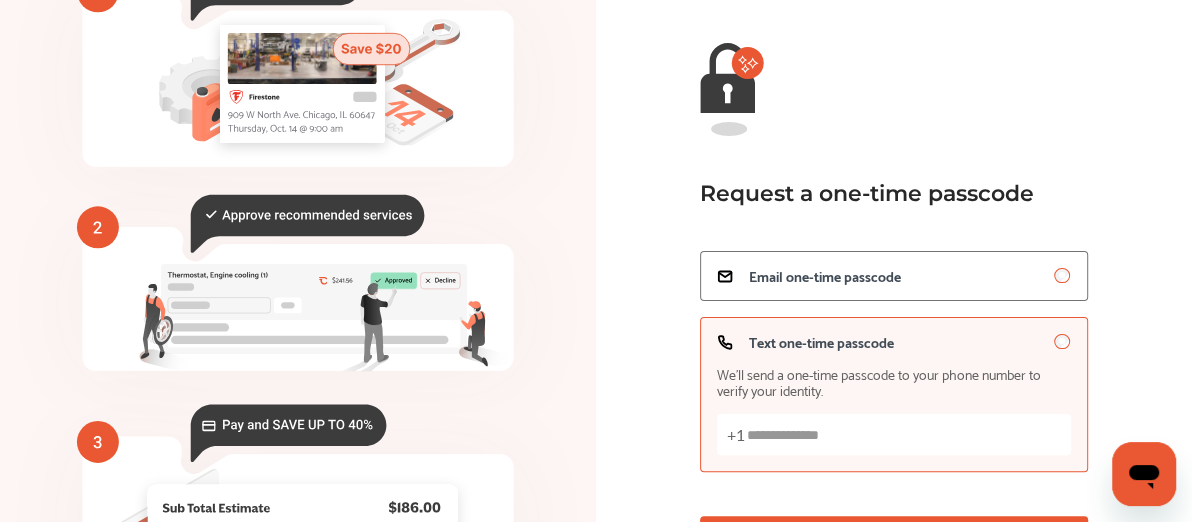 click on "Text one-time passcode We’ll send a one-time passcode to your phone number to verify your identity. +1" at bounding box center [894, 434] 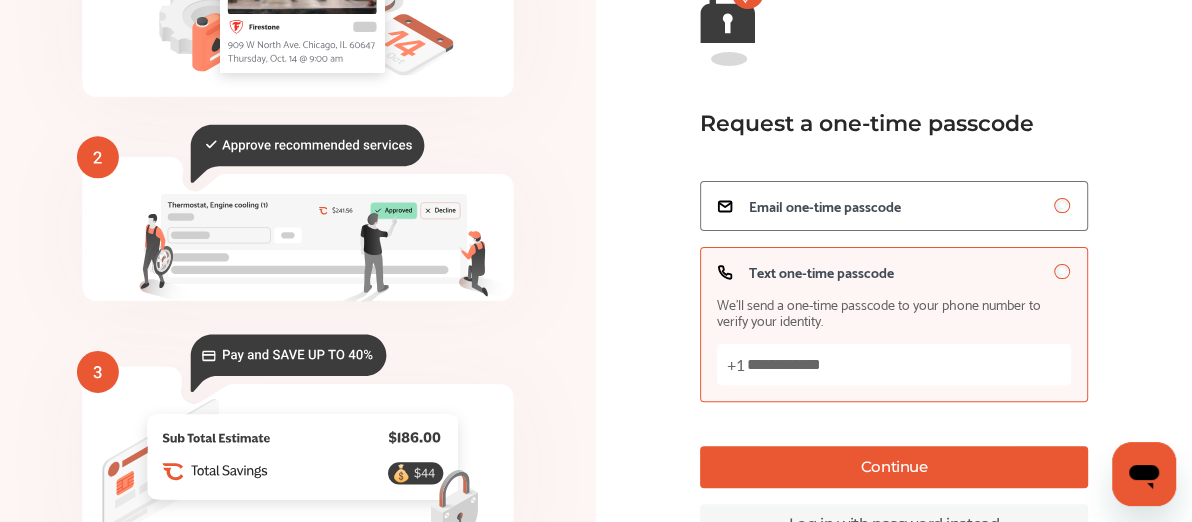 scroll, scrollTop: 300, scrollLeft: 0, axis: vertical 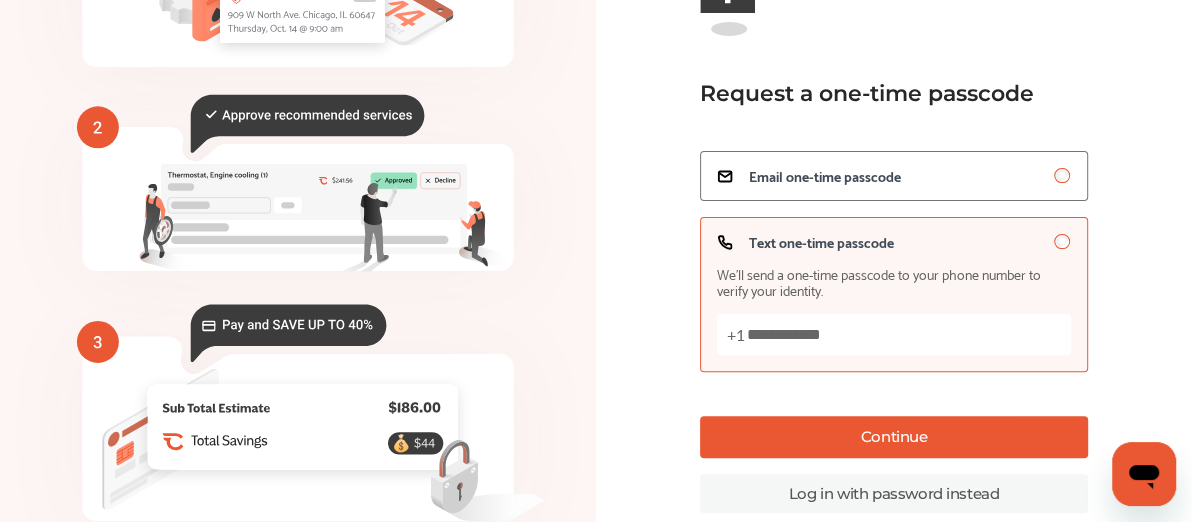type on "**********" 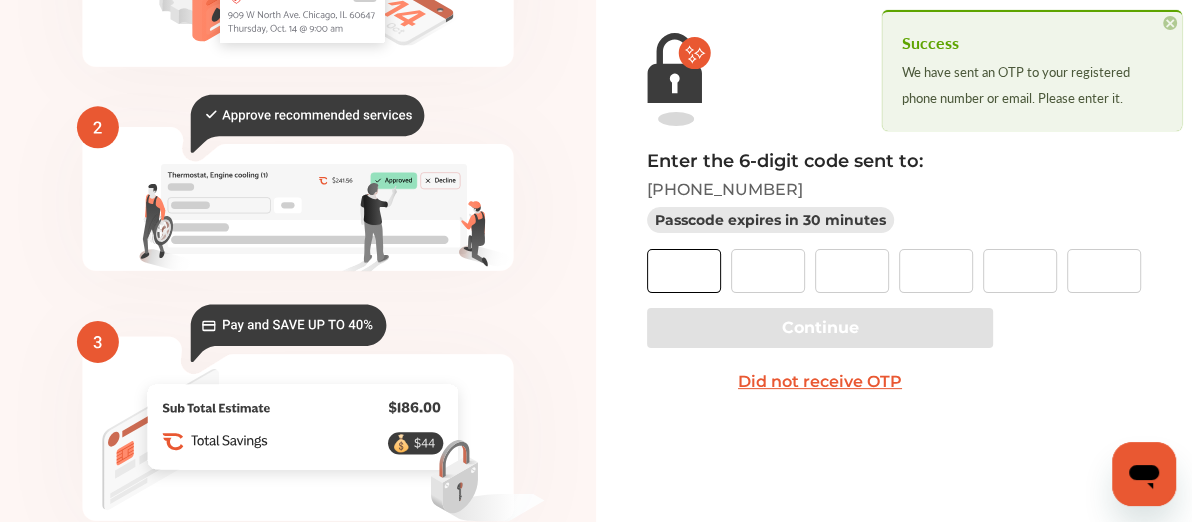 click at bounding box center (684, 271) 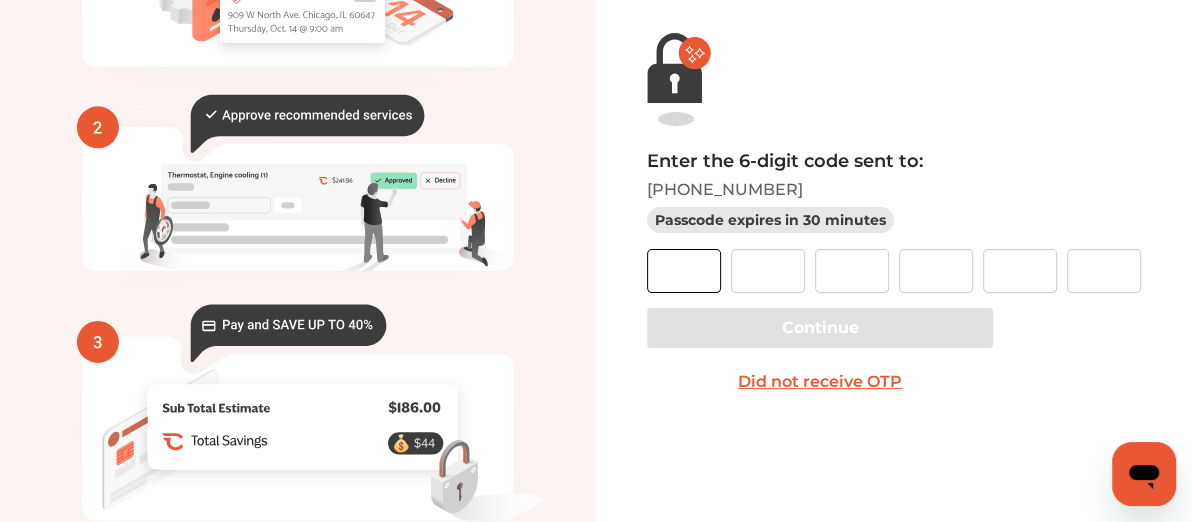 type on "*" 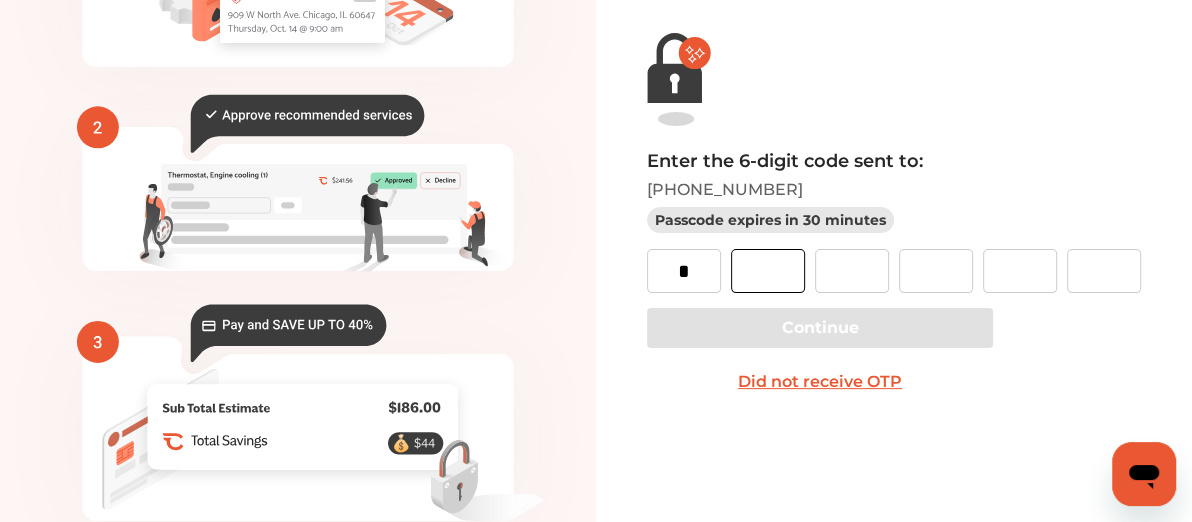 type on "*" 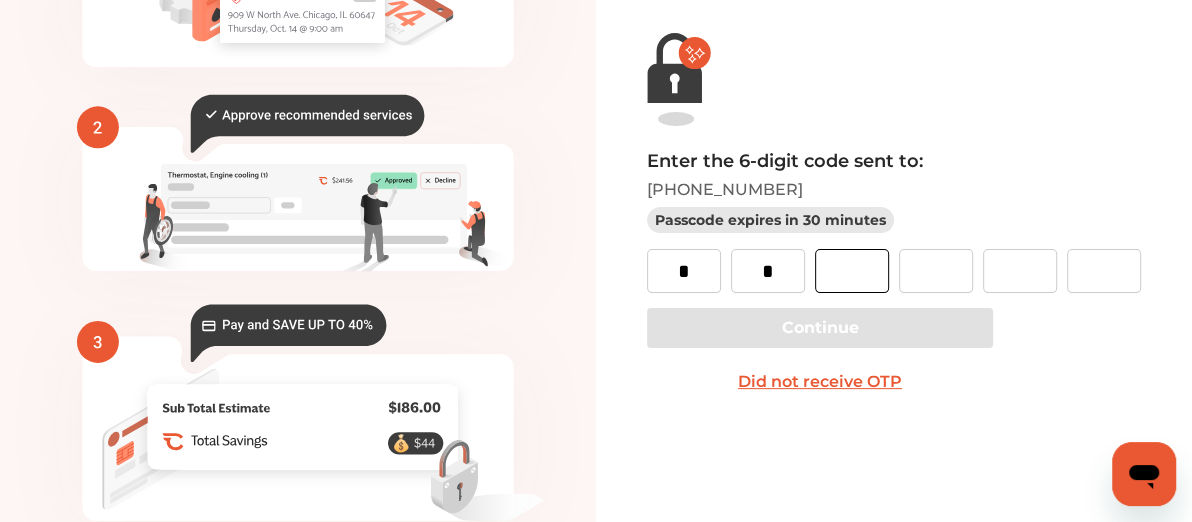type on "*" 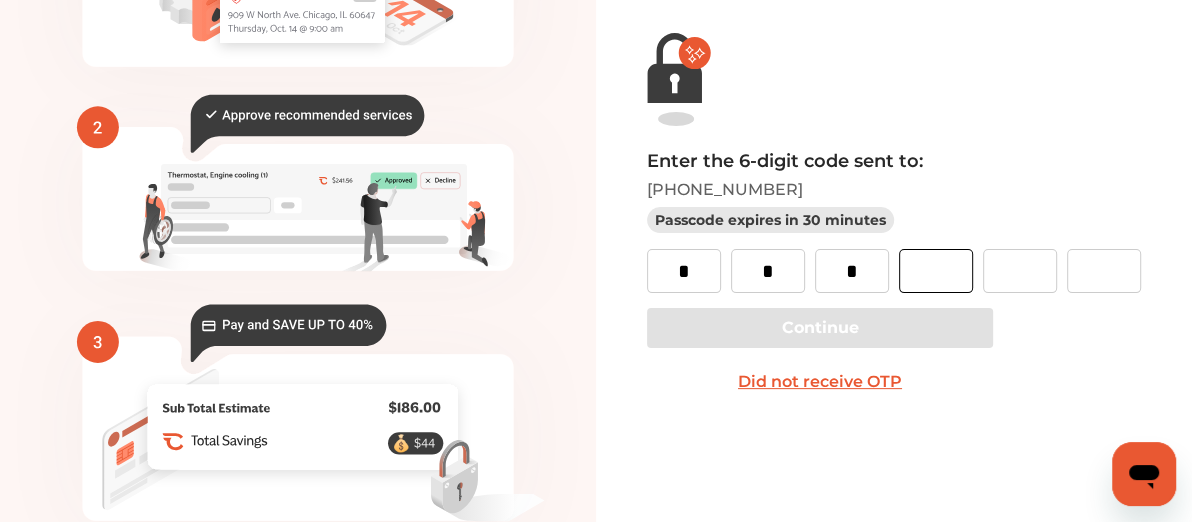 type on "*" 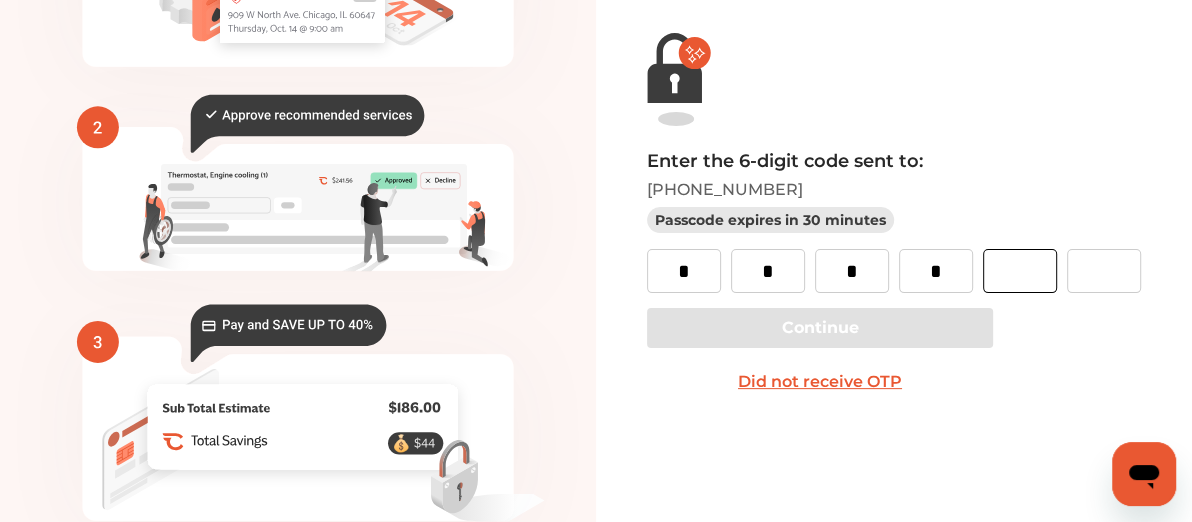 type on "*" 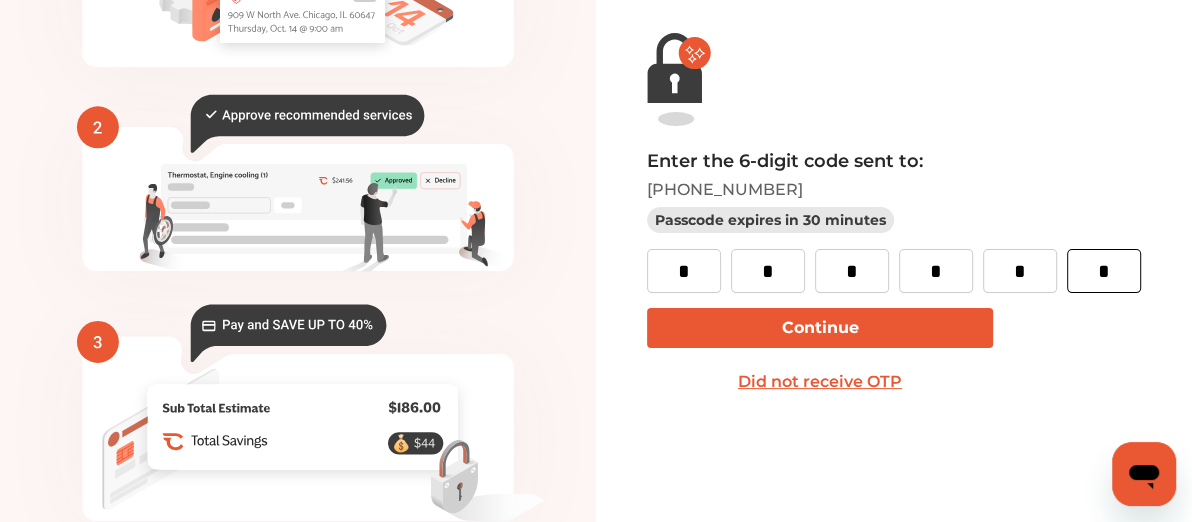 type on "*" 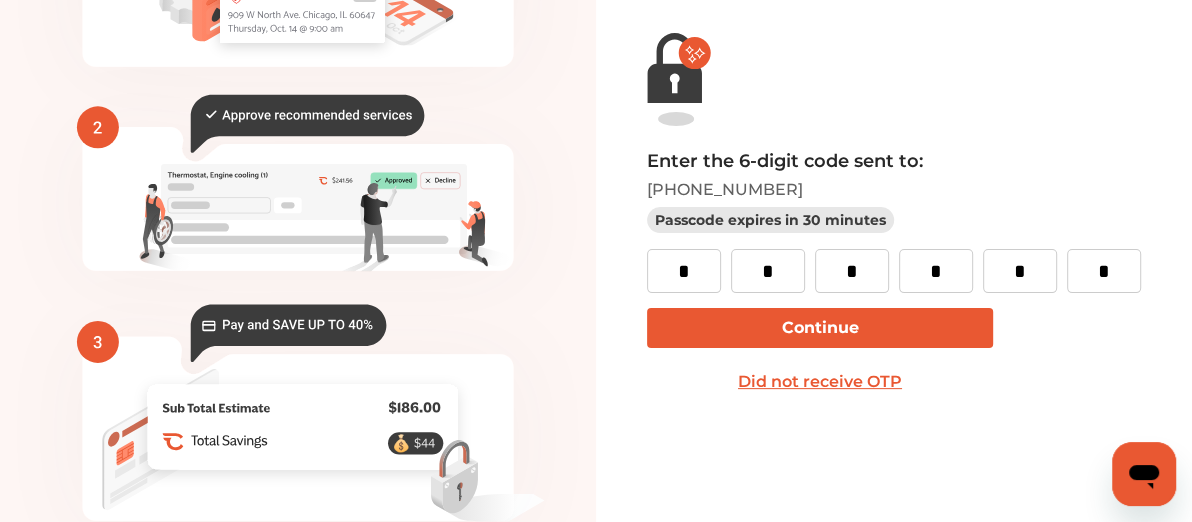 click on "Continue" at bounding box center [820, 328] 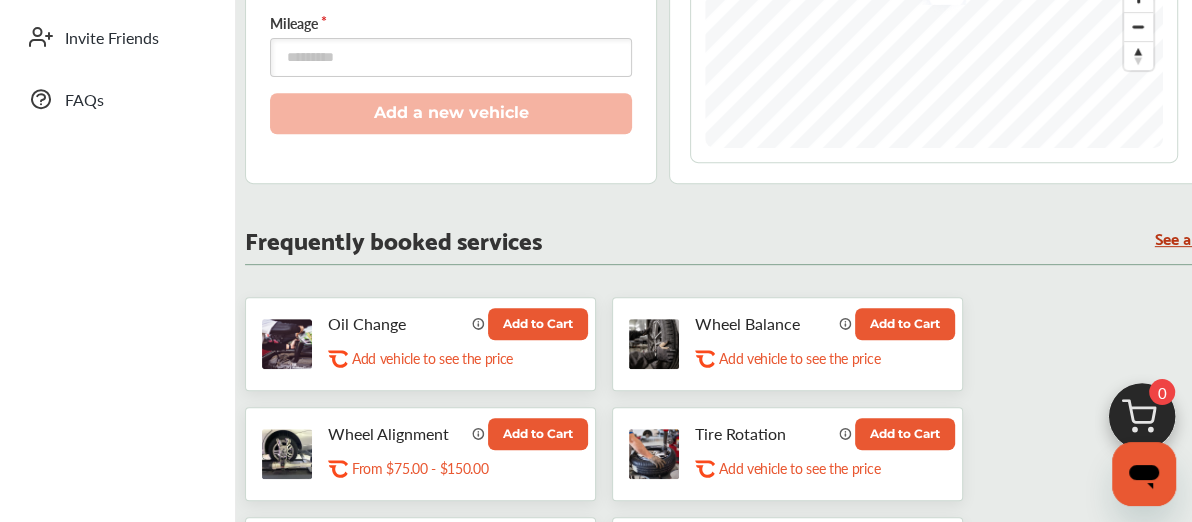 scroll, scrollTop: 600, scrollLeft: 0, axis: vertical 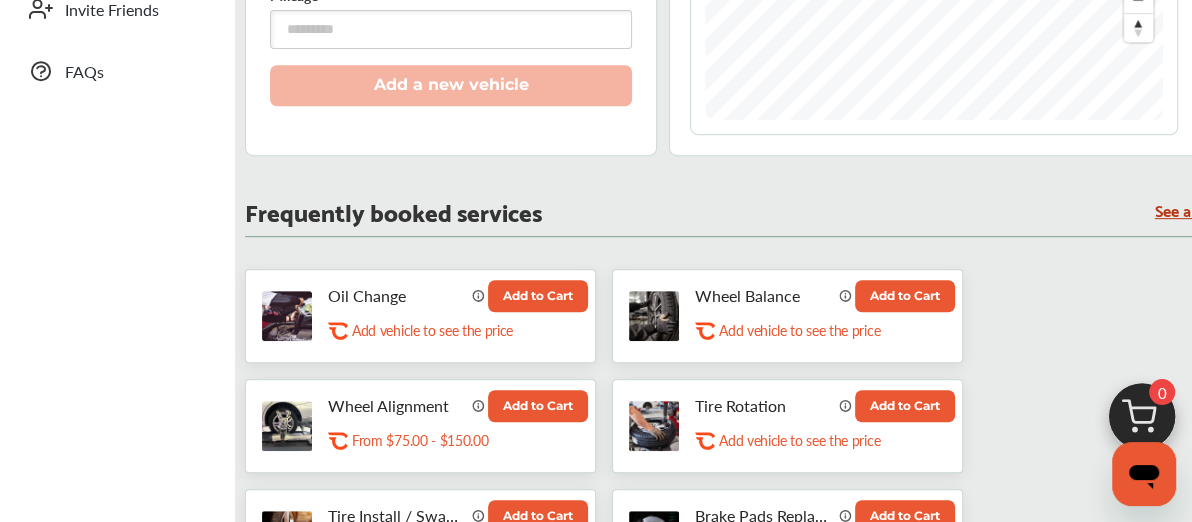 click on "Add to Cart" at bounding box center [538, 296] 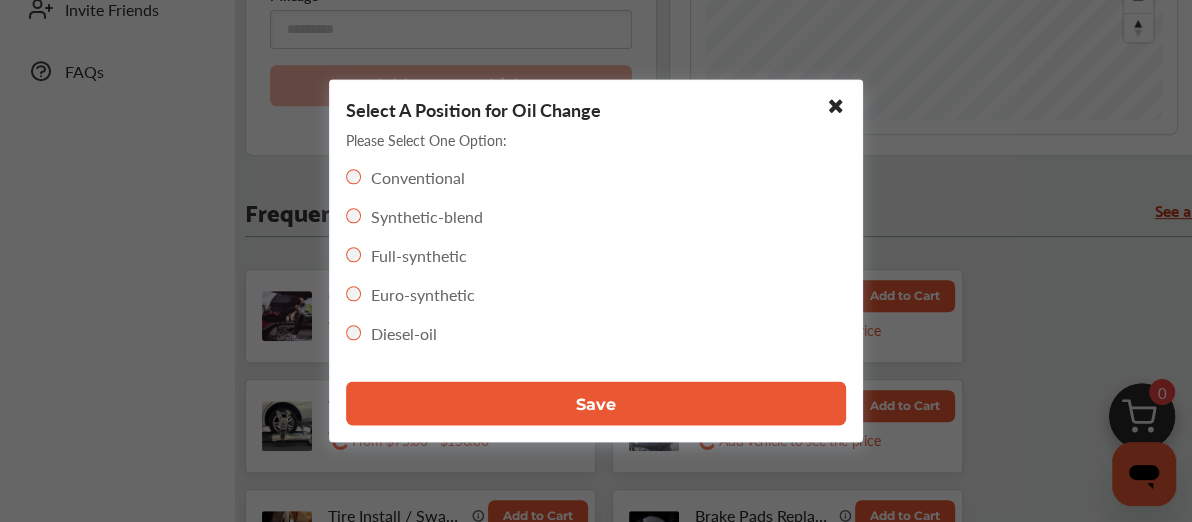 click on "Save" at bounding box center [596, 403] 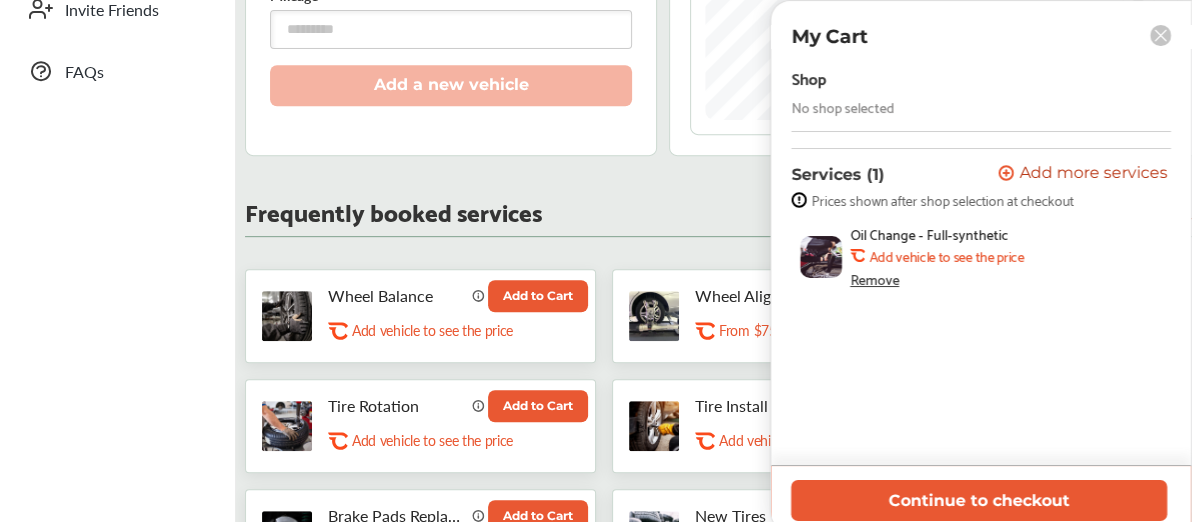click on "Add a new vehicle" at bounding box center [451, 85] 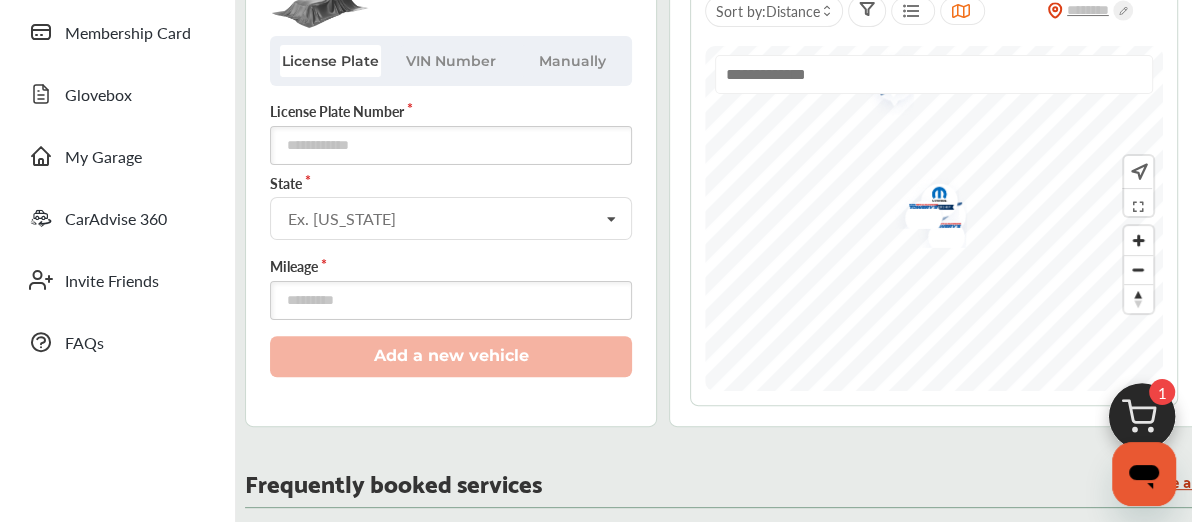 scroll, scrollTop: 200, scrollLeft: 0, axis: vertical 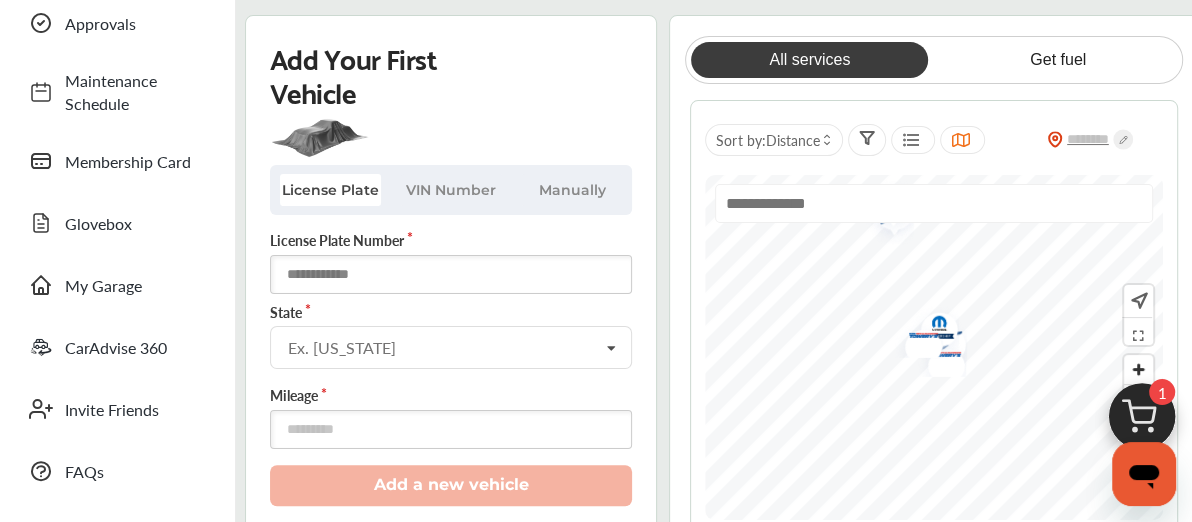 click at bounding box center (451, 274) 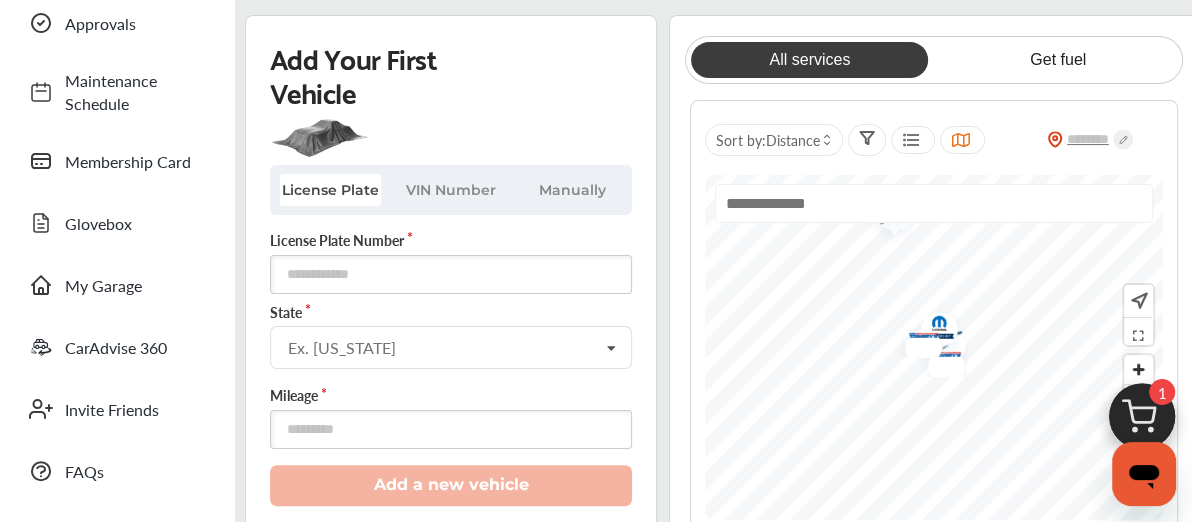 click on "Manually" at bounding box center (572, 190) 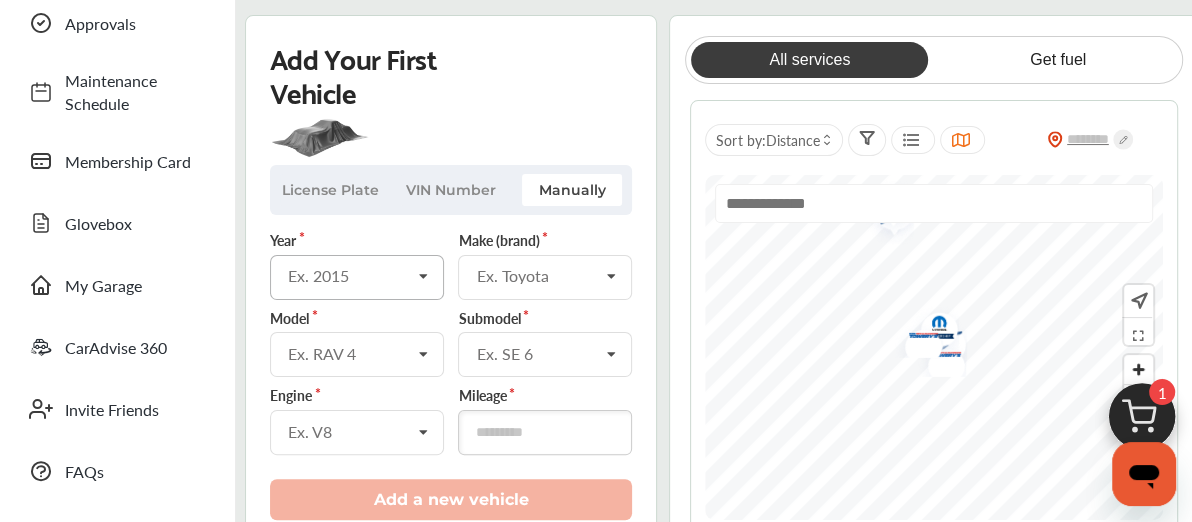 click at bounding box center [423, 277] 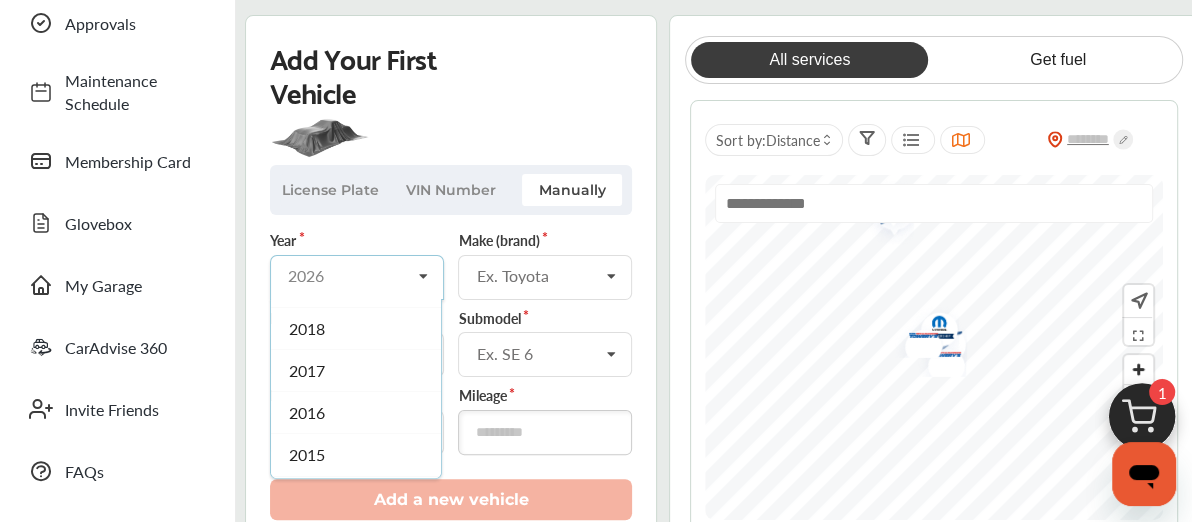 scroll, scrollTop: 300, scrollLeft: 0, axis: vertical 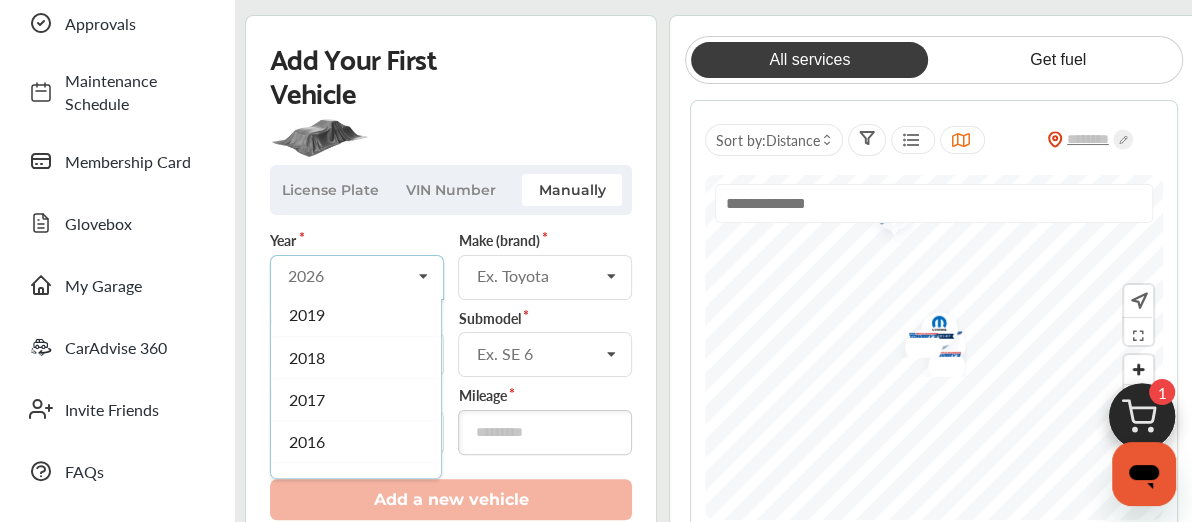 click on "2017" at bounding box center [307, 398] 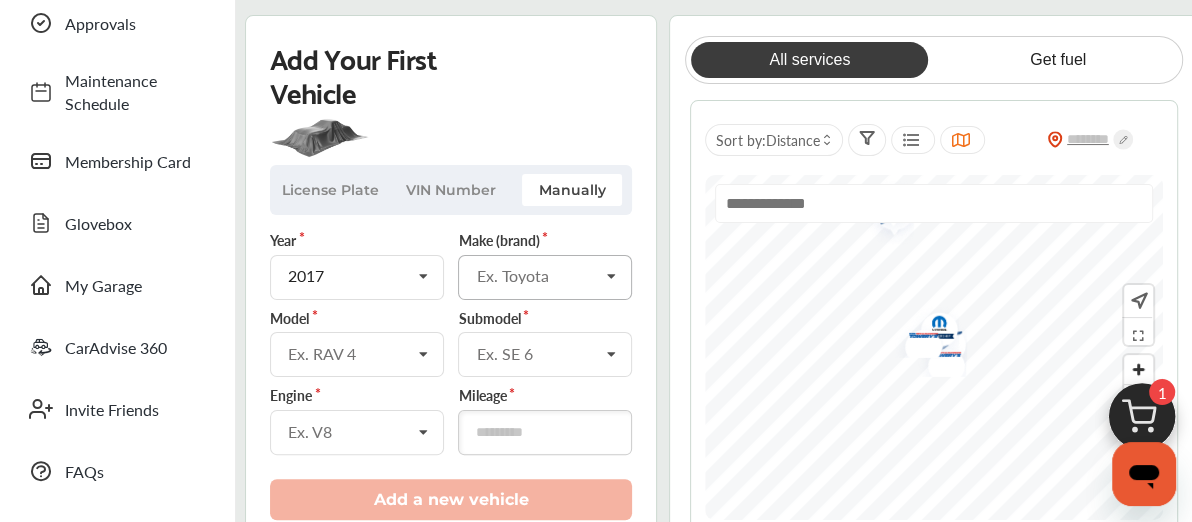 click on "Ex. Toyota" at bounding box center (537, 276) 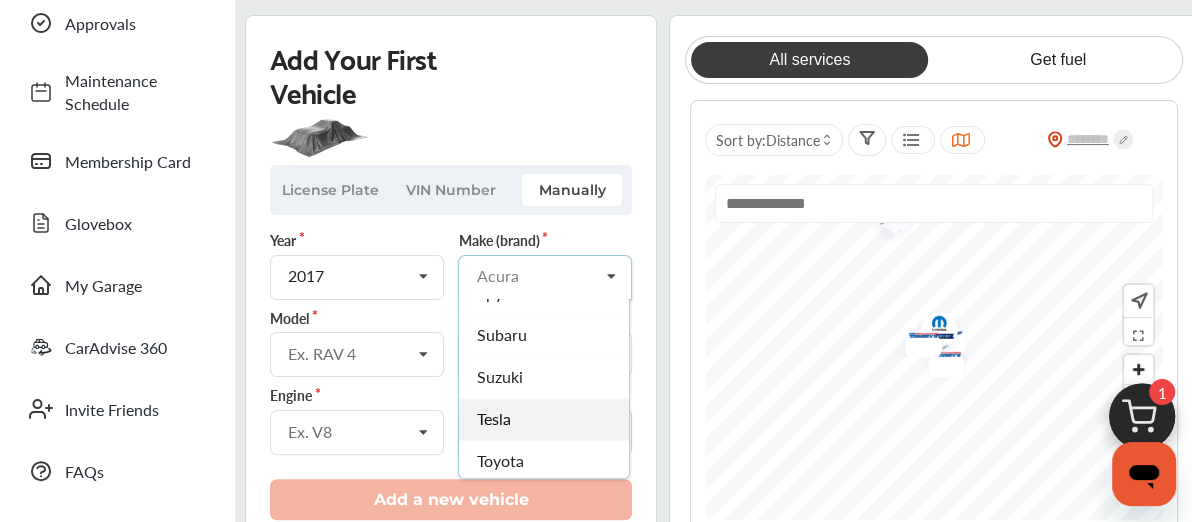 scroll, scrollTop: 2175, scrollLeft: 0, axis: vertical 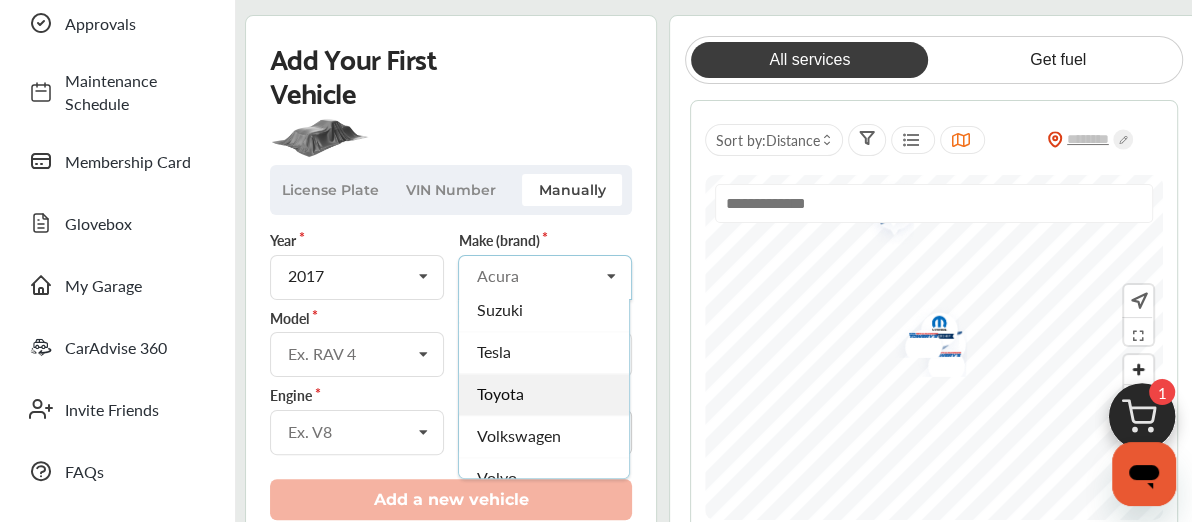 click on "Toyota" at bounding box center (544, 393) 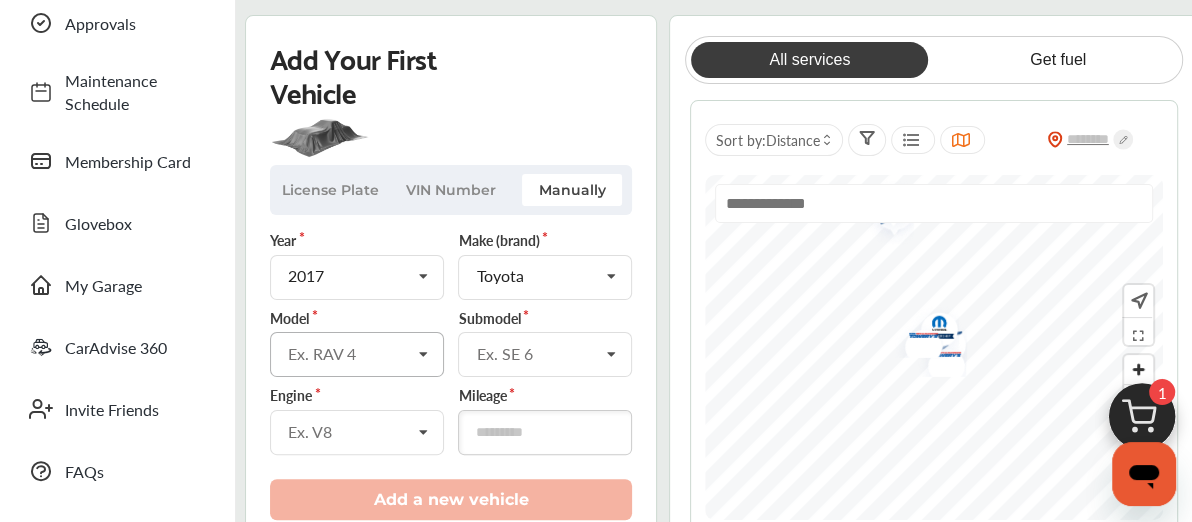 click at bounding box center [423, 354] 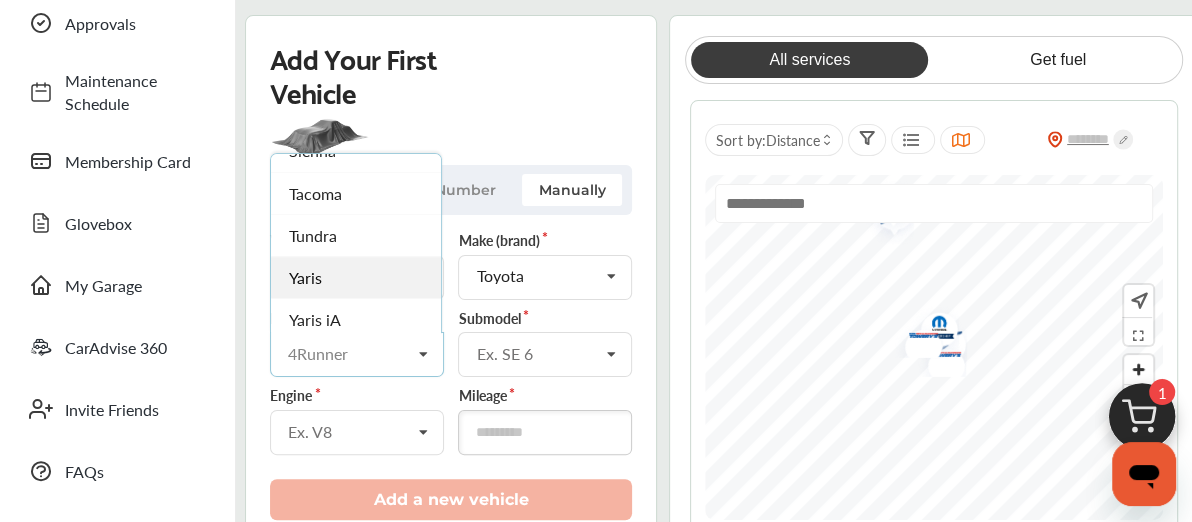 scroll, scrollTop: 456, scrollLeft: 0, axis: vertical 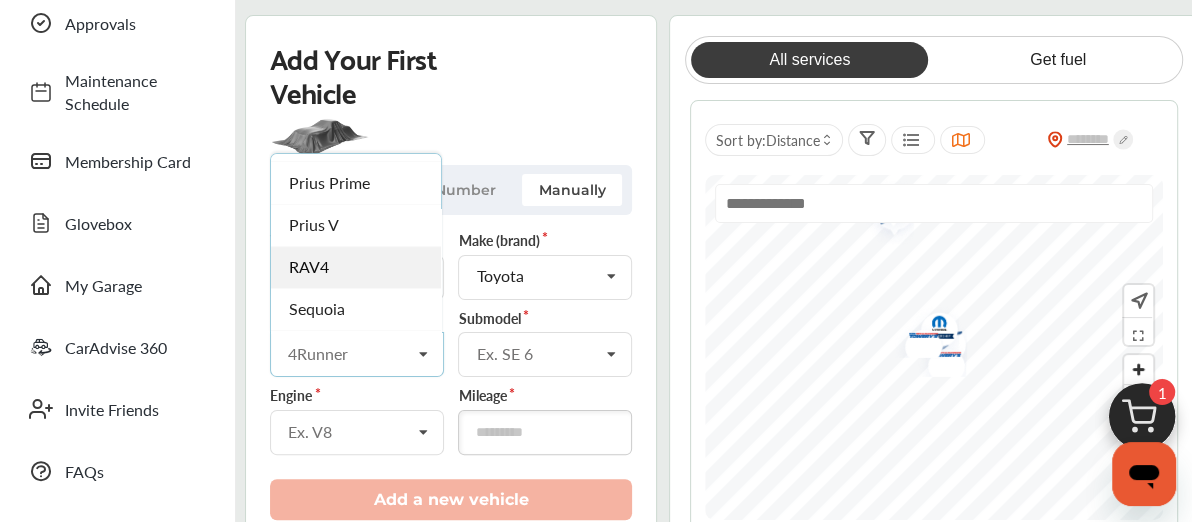 click on "RAV4" at bounding box center [356, 267] 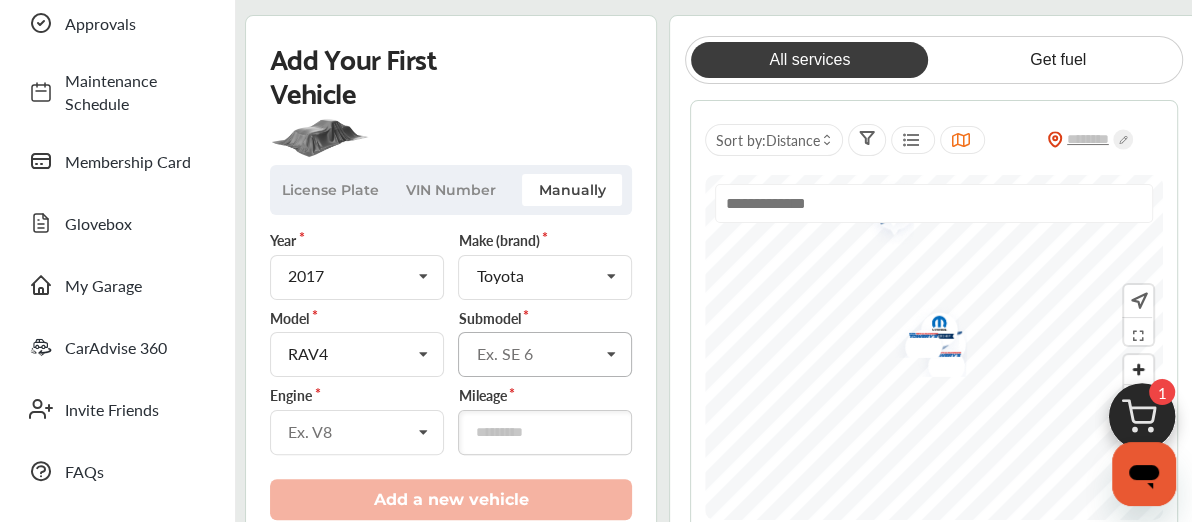 click at bounding box center [611, 354] 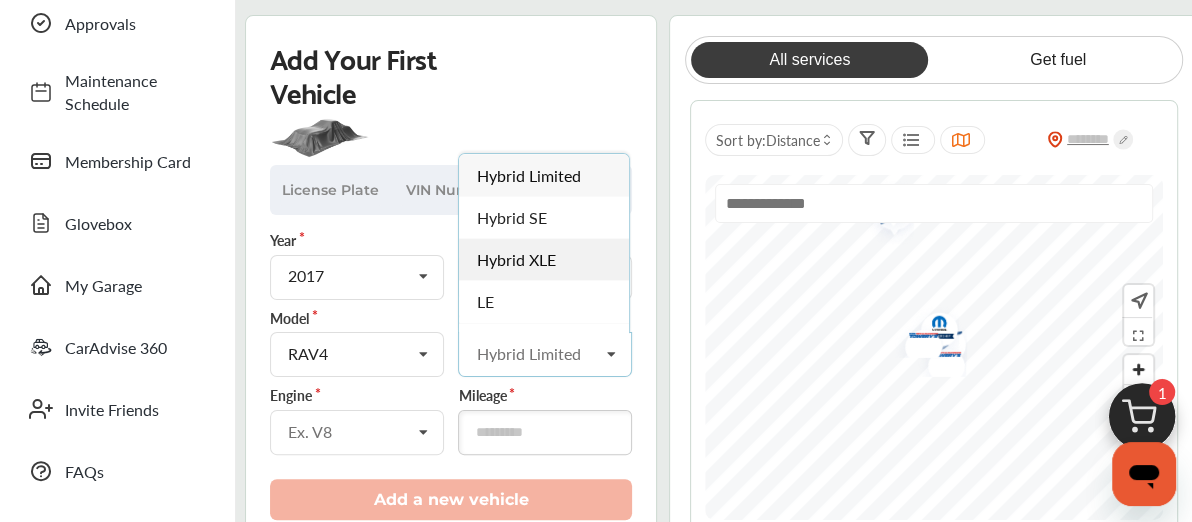 click on "Hybrid XLE" at bounding box center [517, 259] 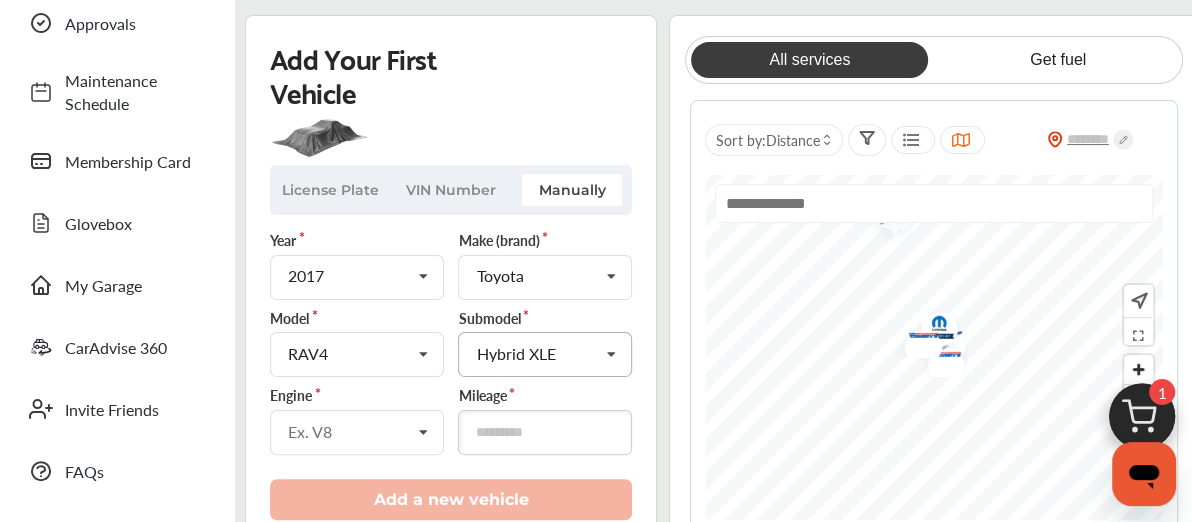click at bounding box center (611, 354) 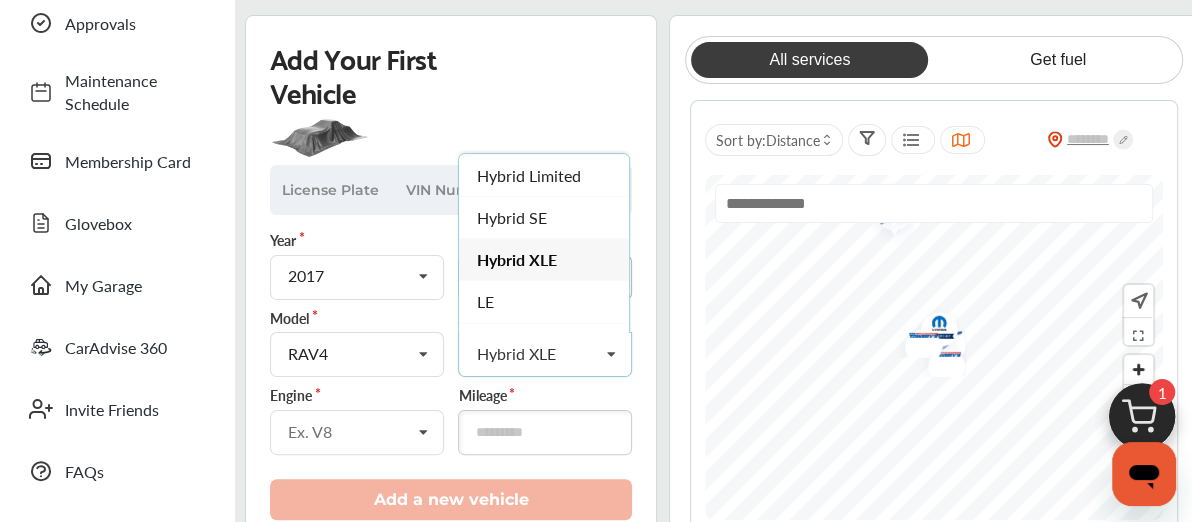 click on "LE" at bounding box center [544, 302] 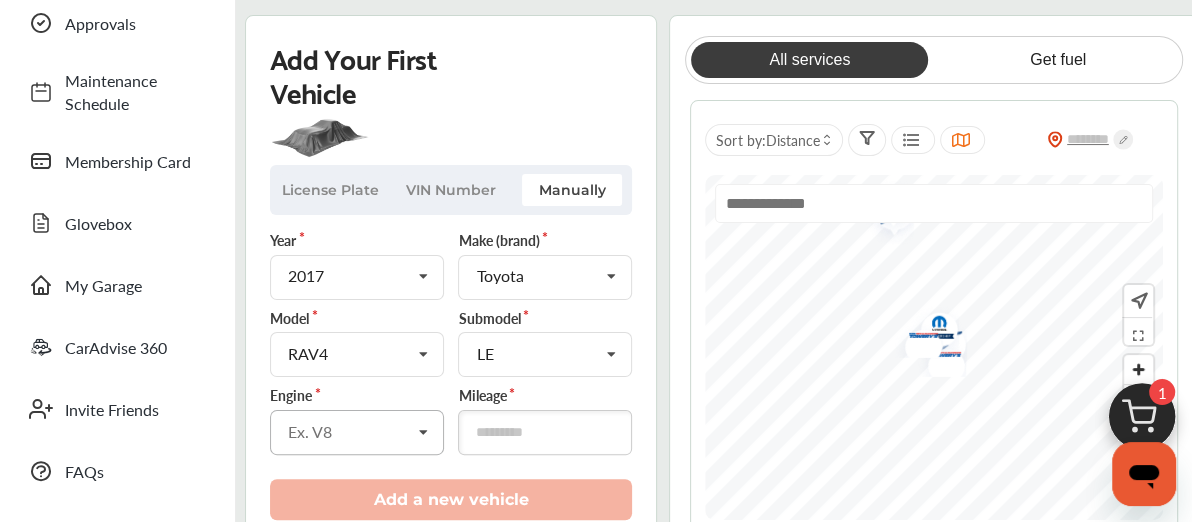 click at bounding box center (423, 432) 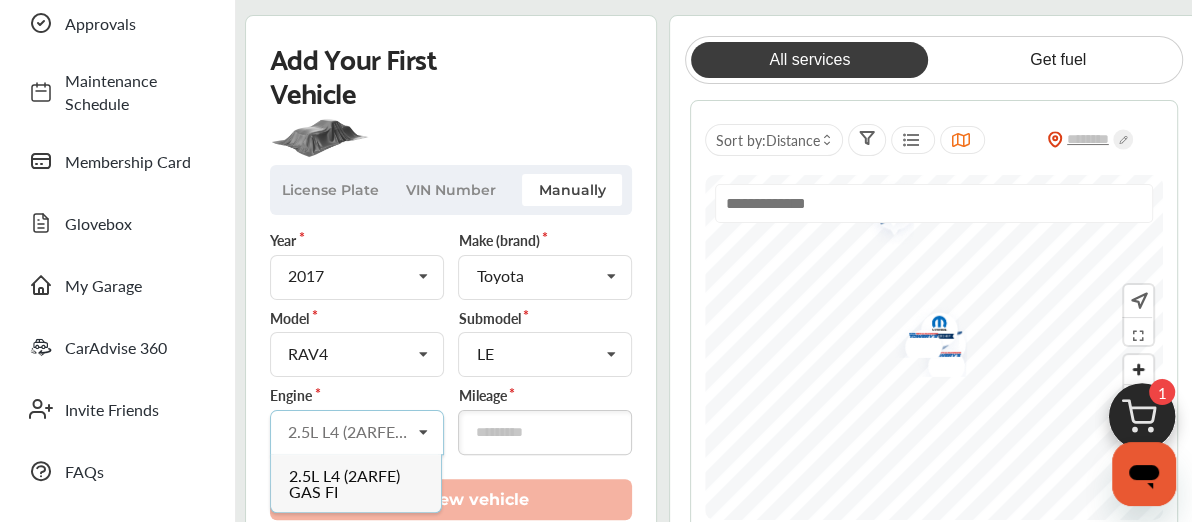 click on "2.5L L4 (2ARFE) GAS FI" at bounding box center [344, 483] 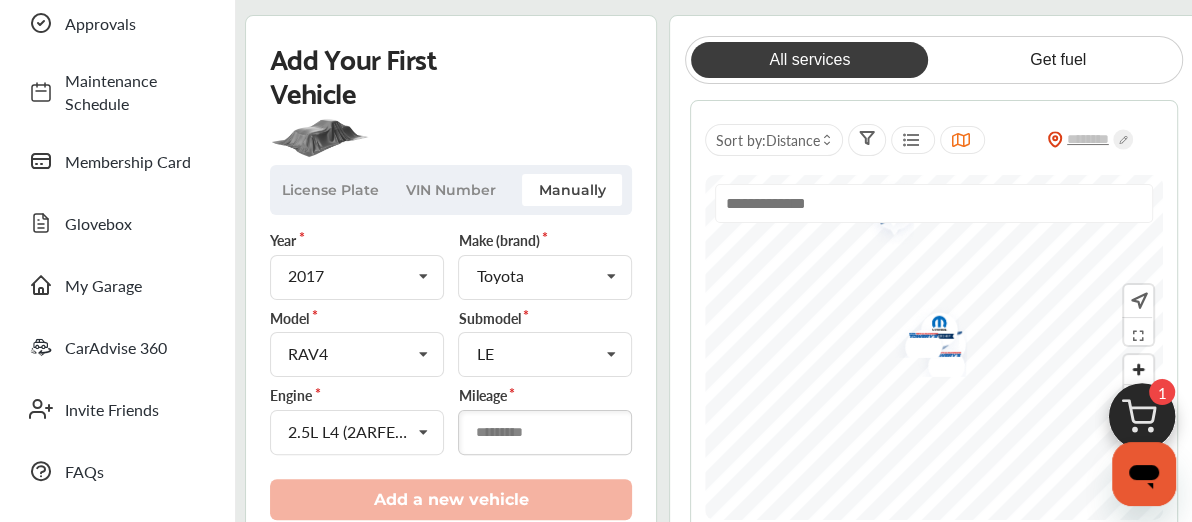 click at bounding box center [545, 432] 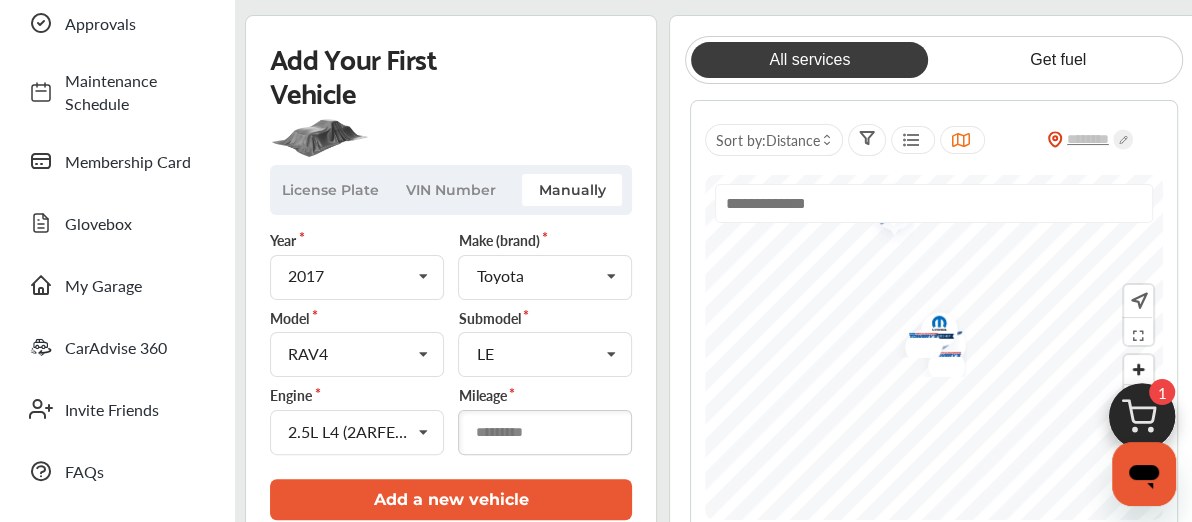 type on "******" 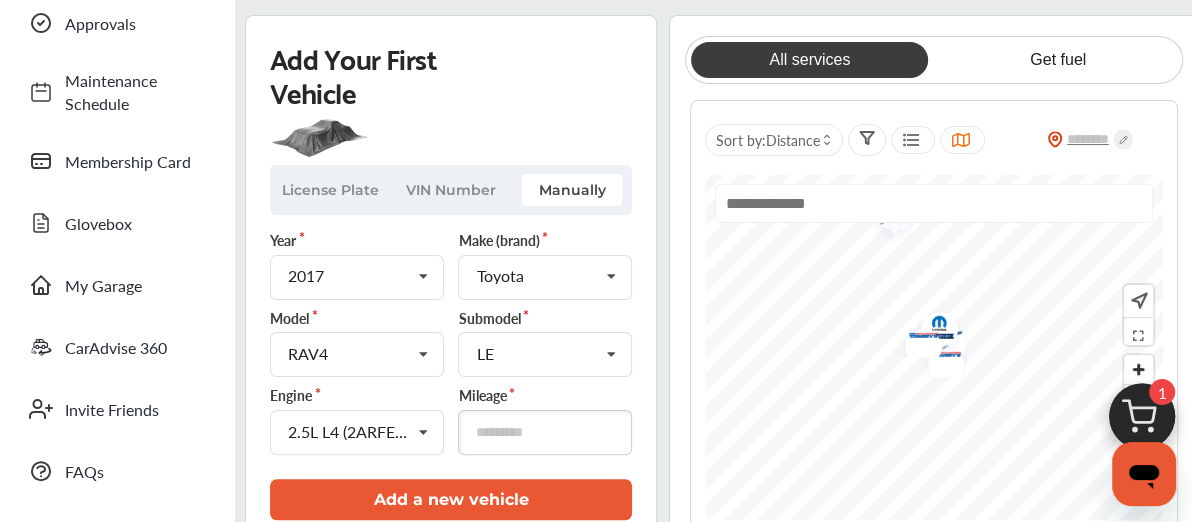 click on "Add a new vehicle" at bounding box center (451, 499) 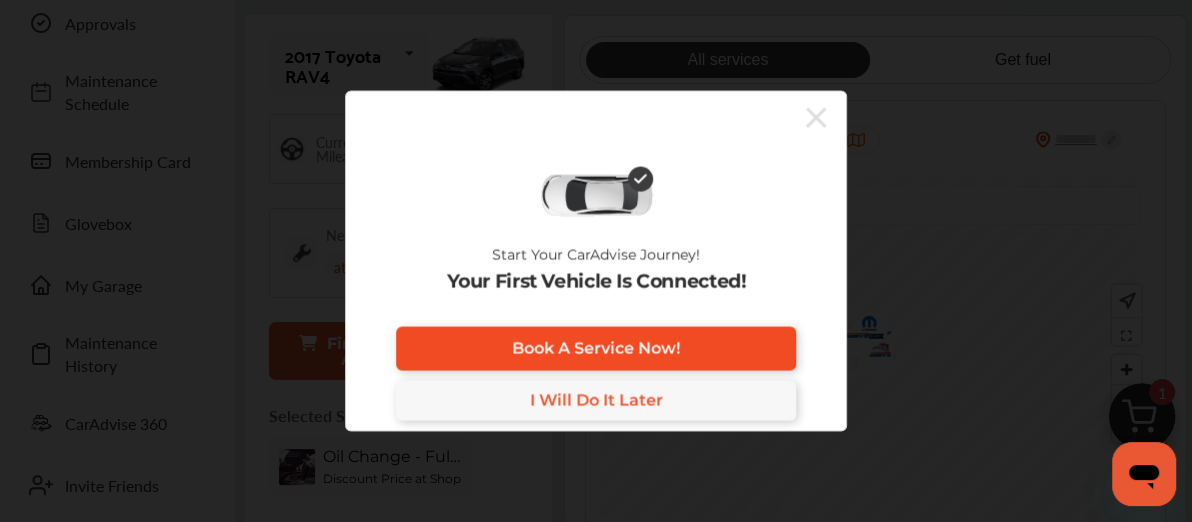 click on "Book A Service Now!" at bounding box center [596, 348] 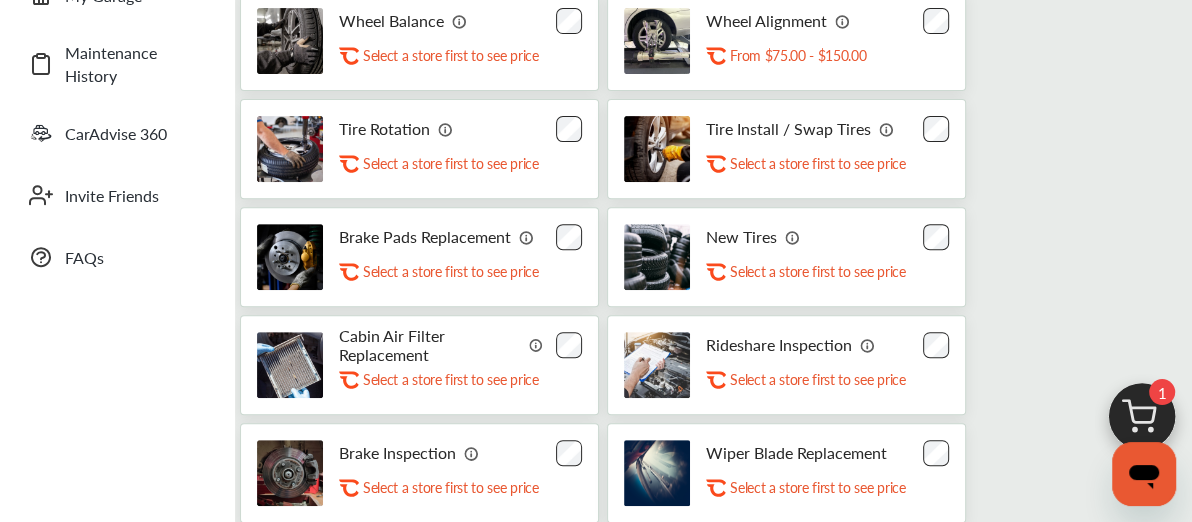 scroll, scrollTop: 500, scrollLeft: 0, axis: vertical 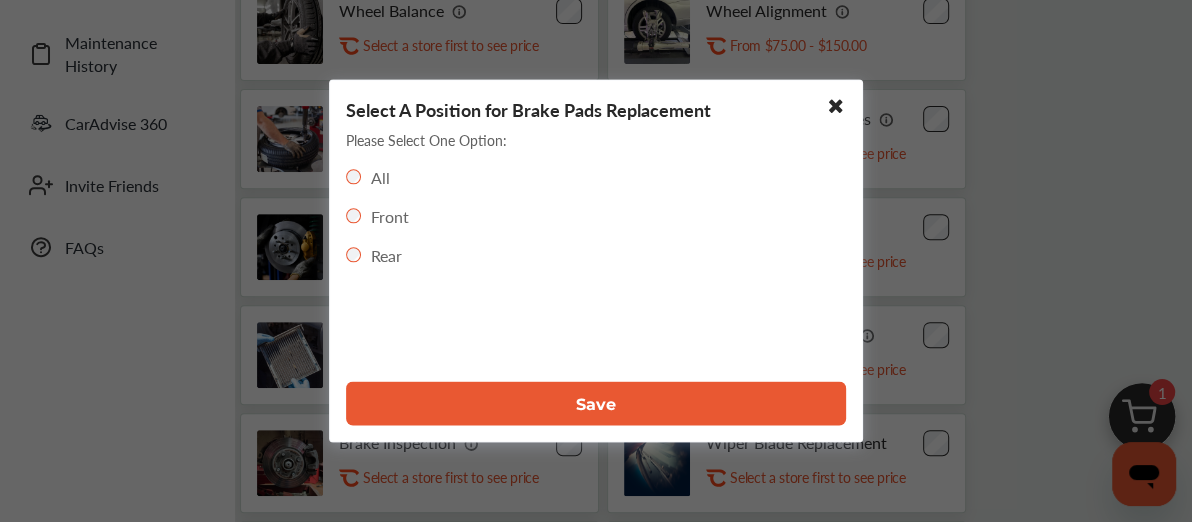 click on "Save" at bounding box center [596, 403] 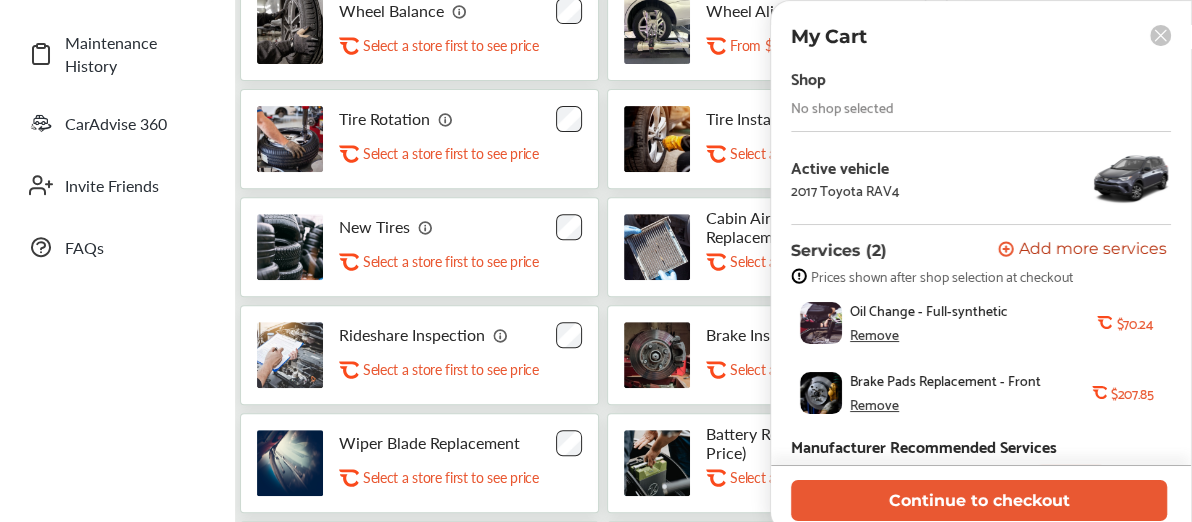 click 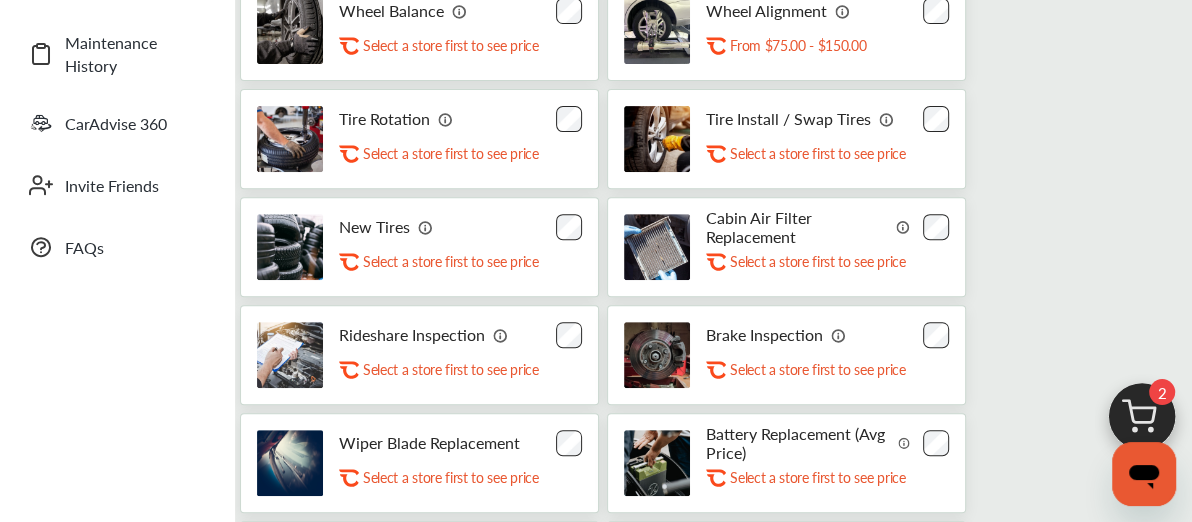 scroll, scrollTop: 0, scrollLeft: 0, axis: both 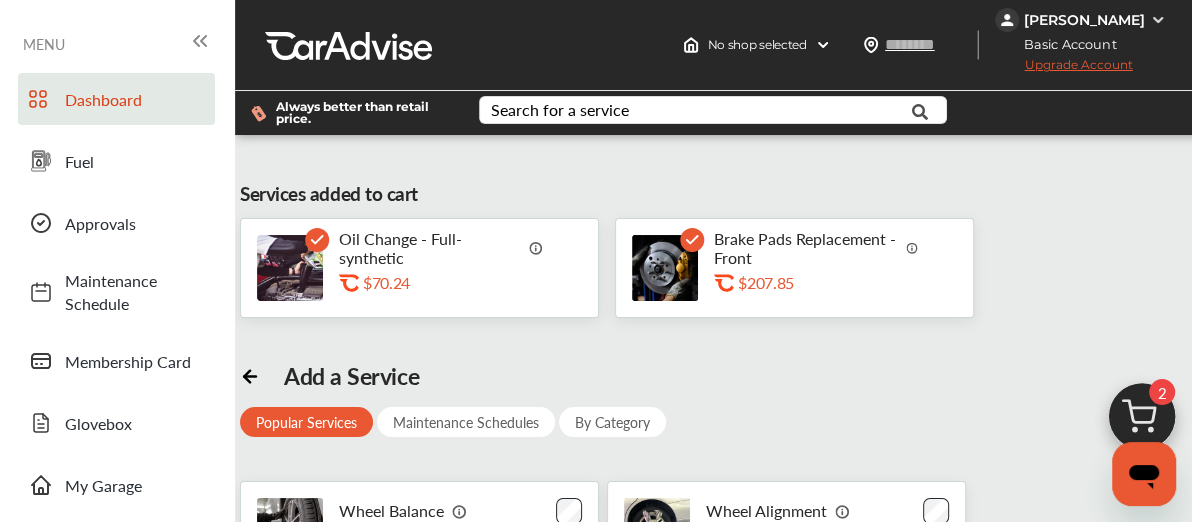 click on "Dashboard" at bounding box center (135, 99) 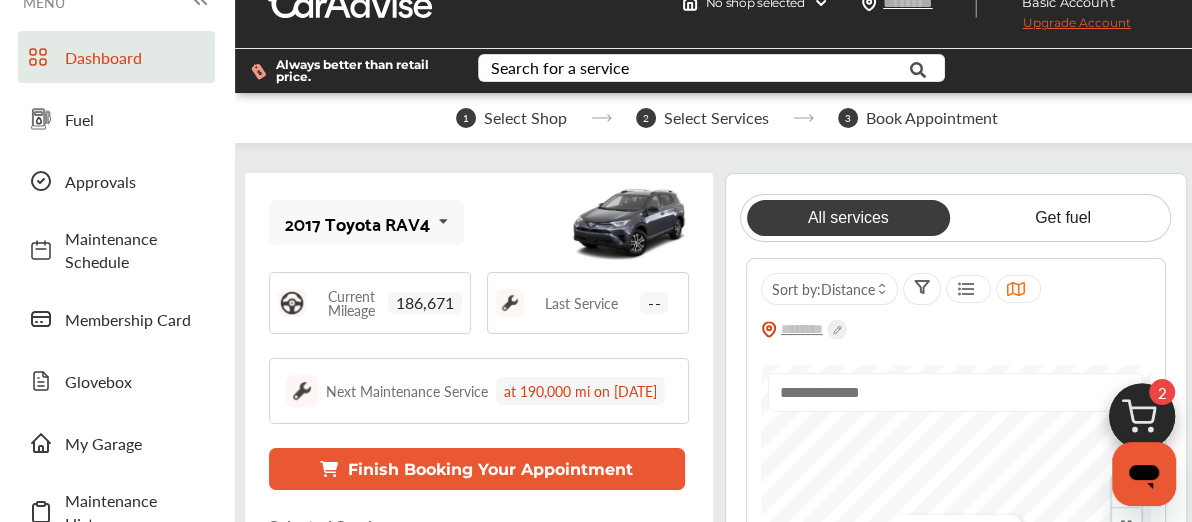 scroll, scrollTop: 100, scrollLeft: 0, axis: vertical 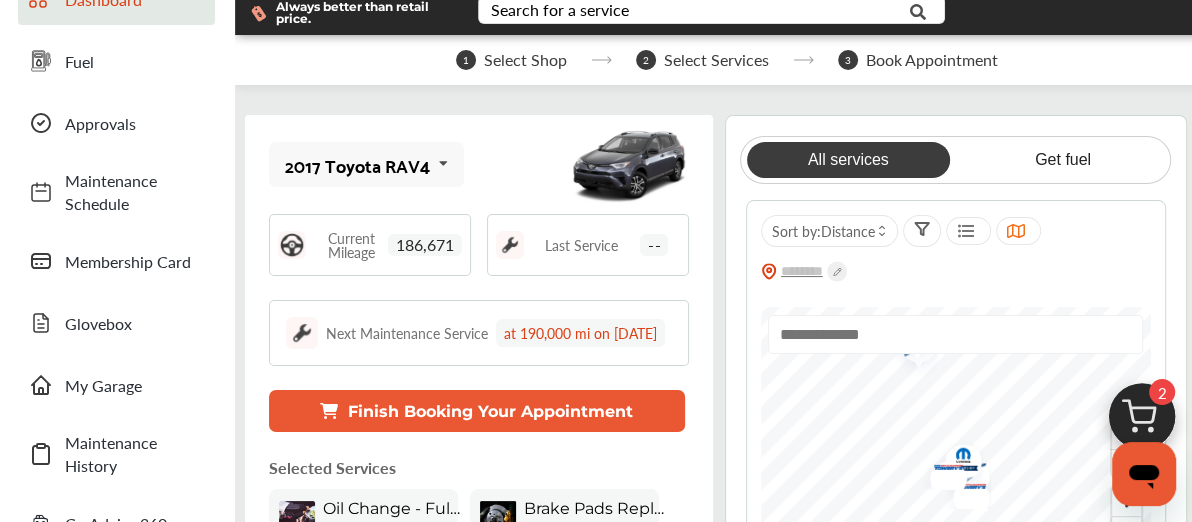 click at bounding box center [444, 163] 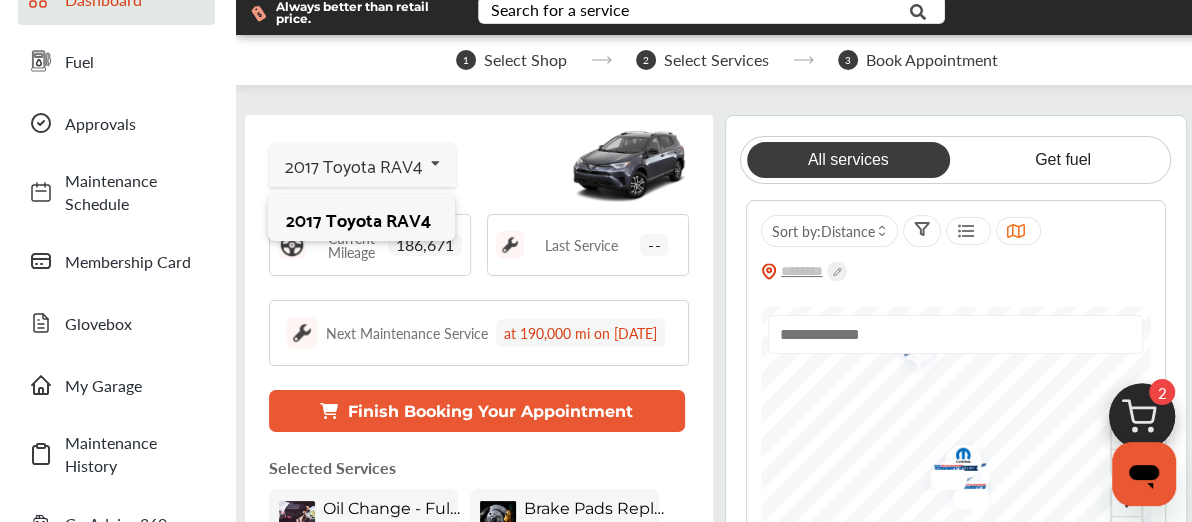 click at bounding box center (436, 163) 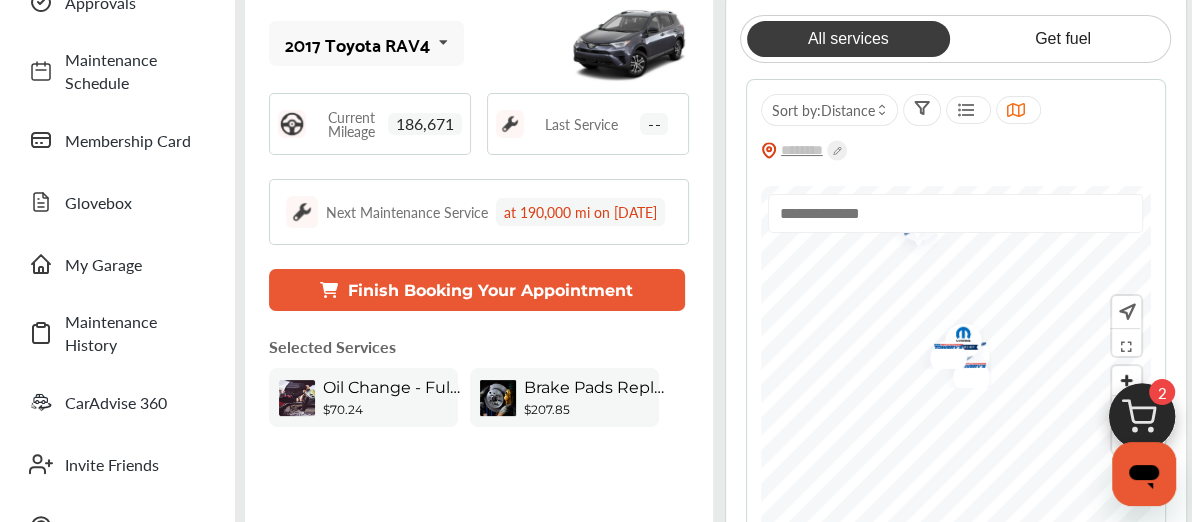 scroll, scrollTop: 100, scrollLeft: 0, axis: vertical 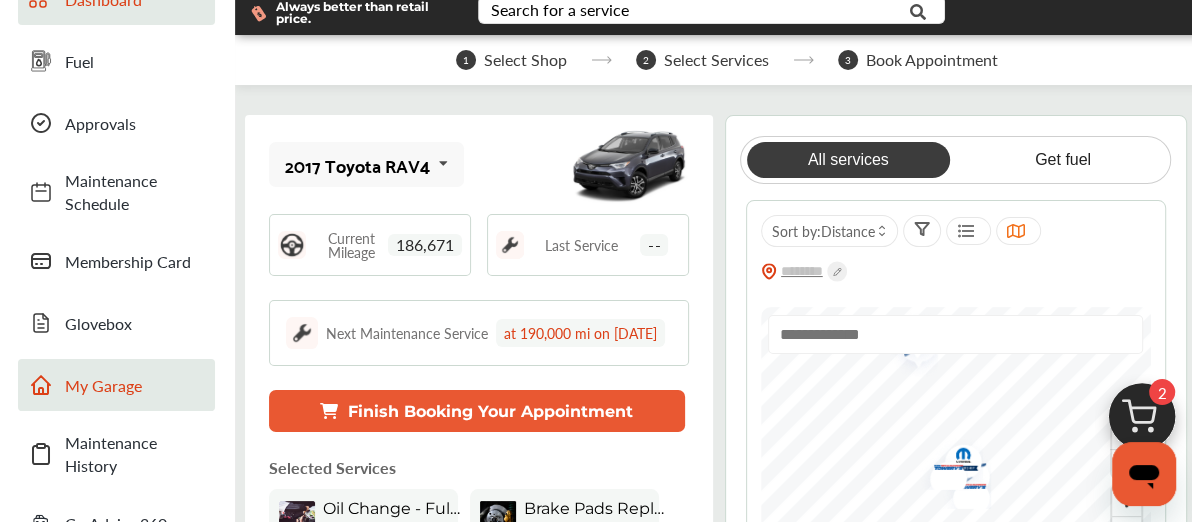 click on "My Garage" at bounding box center (135, 385) 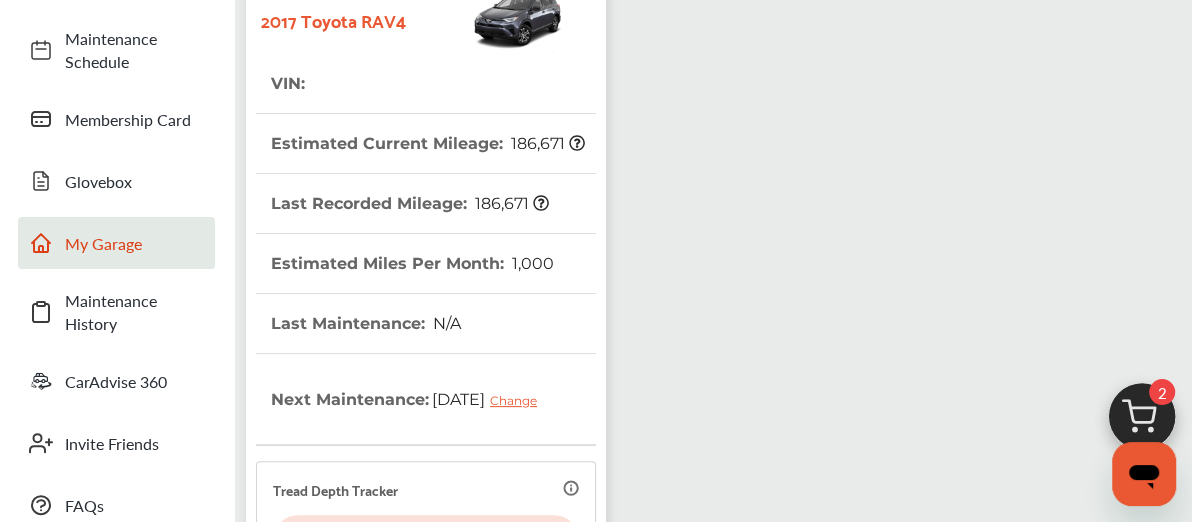 scroll, scrollTop: 0, scrollLeft: 0, axis: both 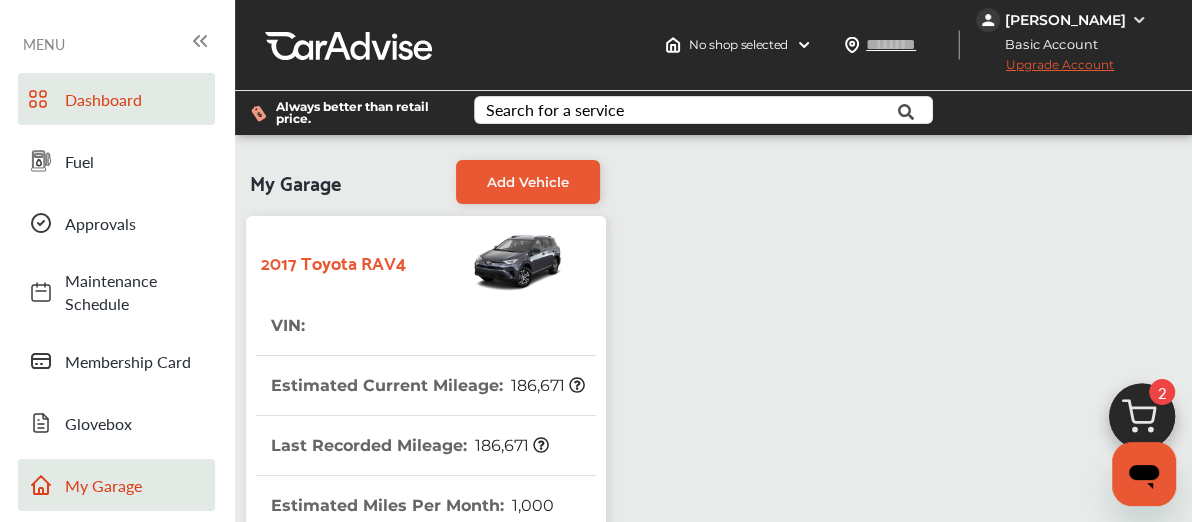 click on "Dashboard" at bounding box center (116, 99) 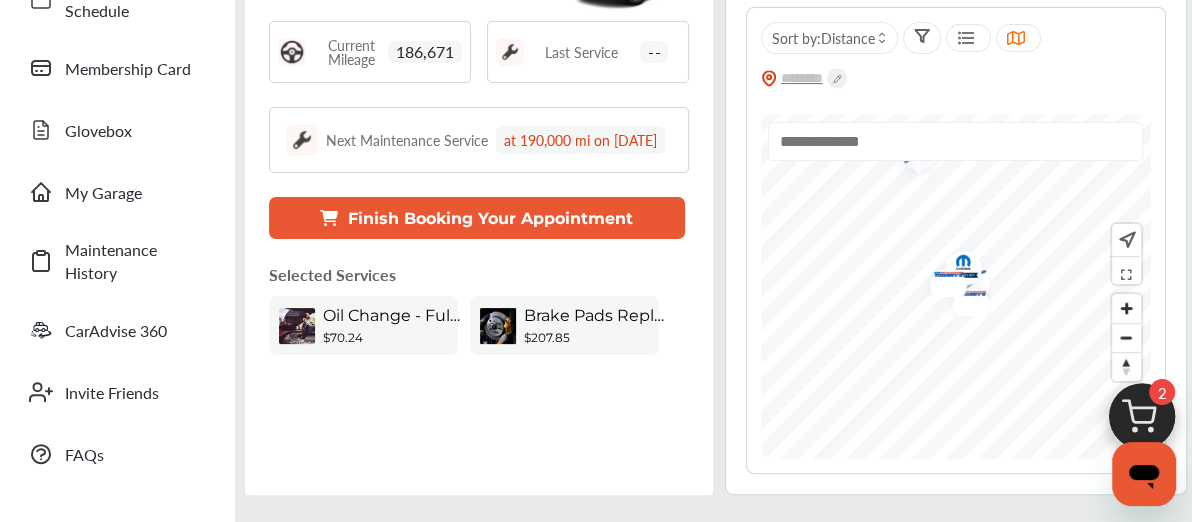 scroll, scrollTop: 300, scrollLeft: 0, axis: vertical 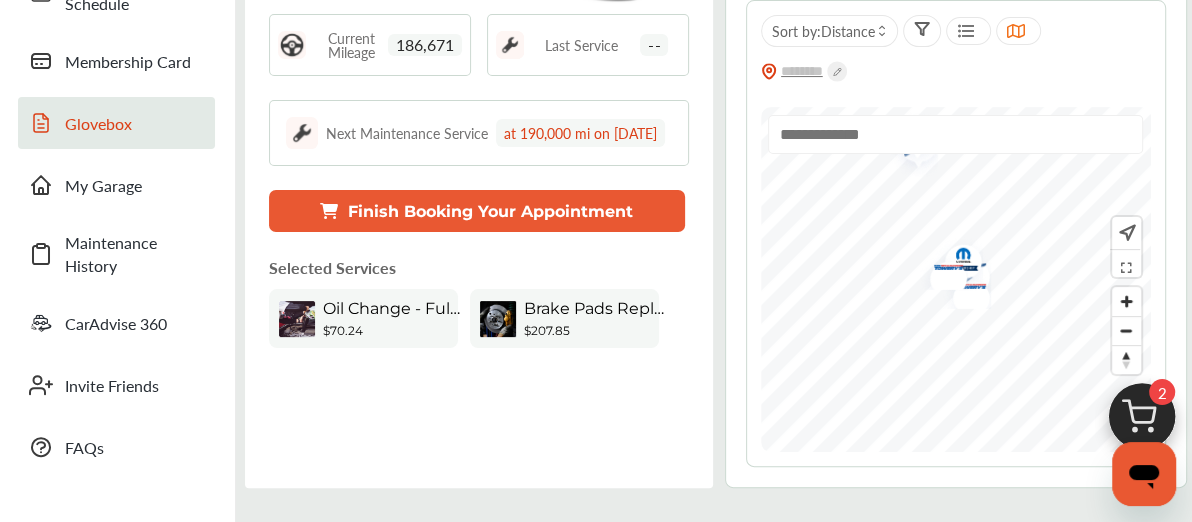 click on "Glovebox" at bounding box center [116, 123] 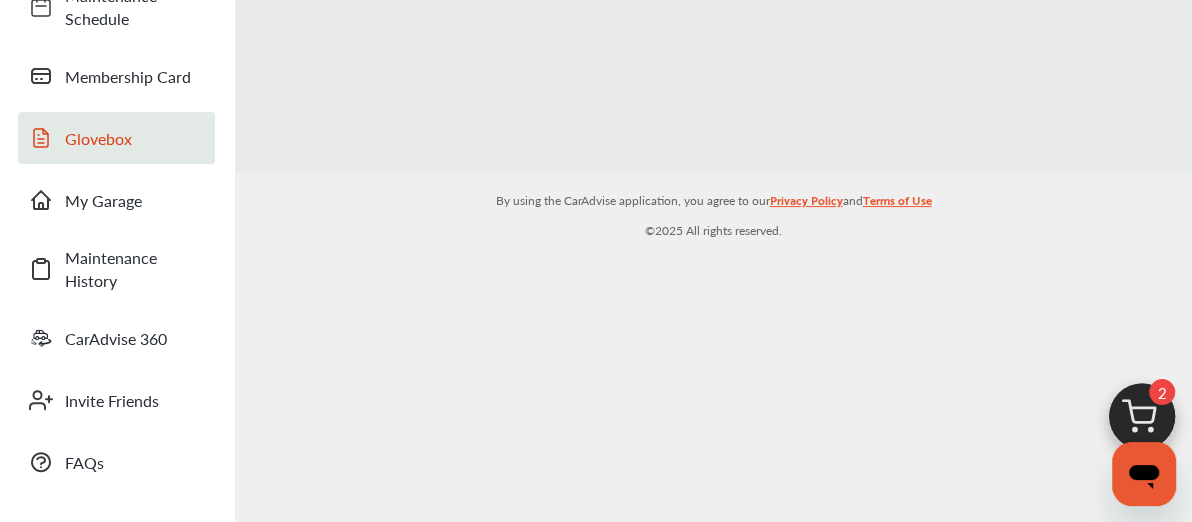 scroll, scrollTop: 0, scrollLeft: 0, axis: both 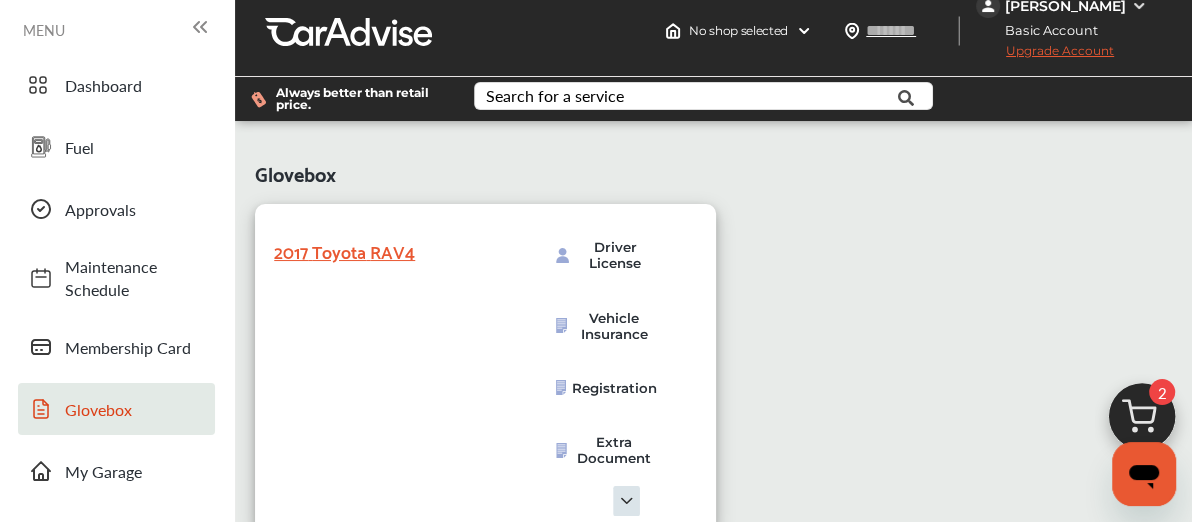 click at bounding box center [626, 501] 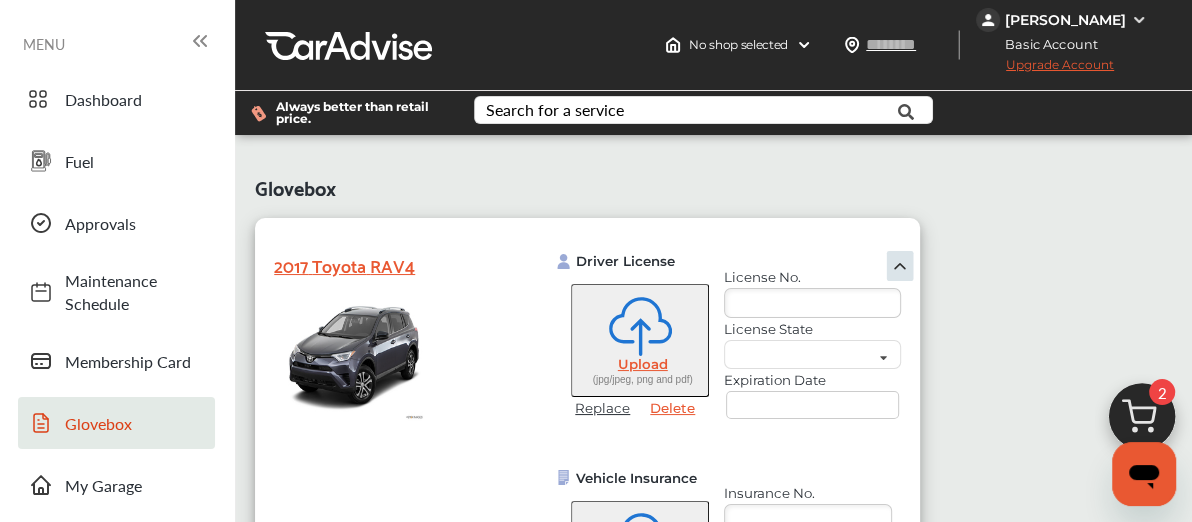 scroll, scrollTop: 118, scrollLeft: 0, axis: vertical 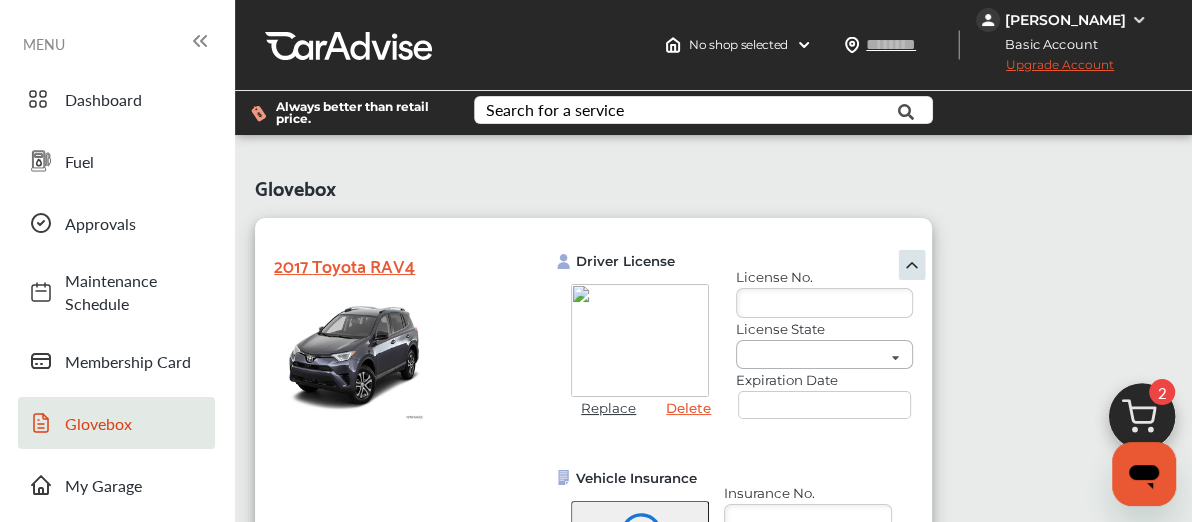 click at bounding box center (843, 360) 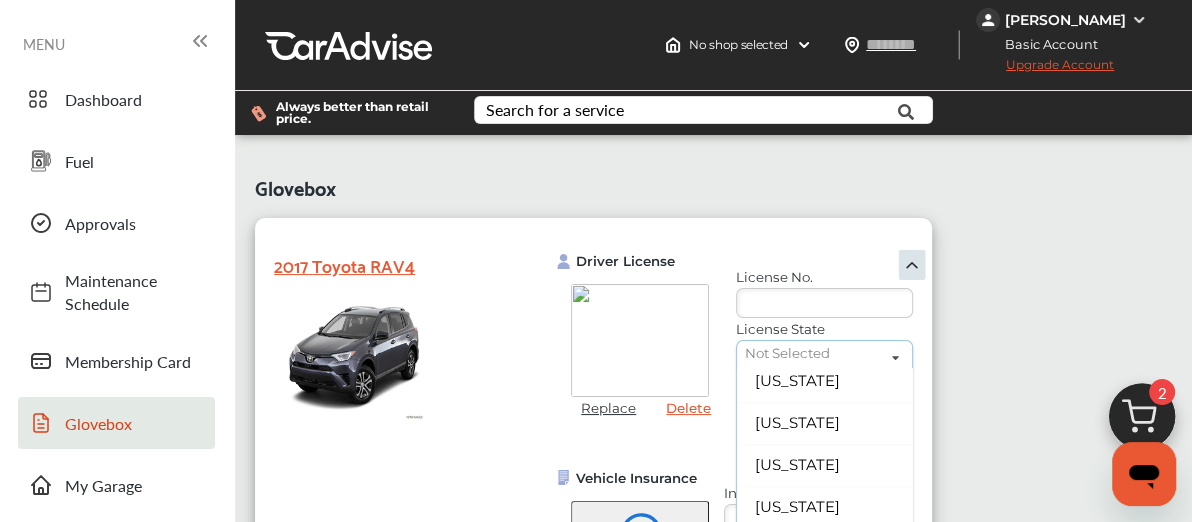 scroll, scrollTop: 900, scrollLeft: 0, axis: vertical 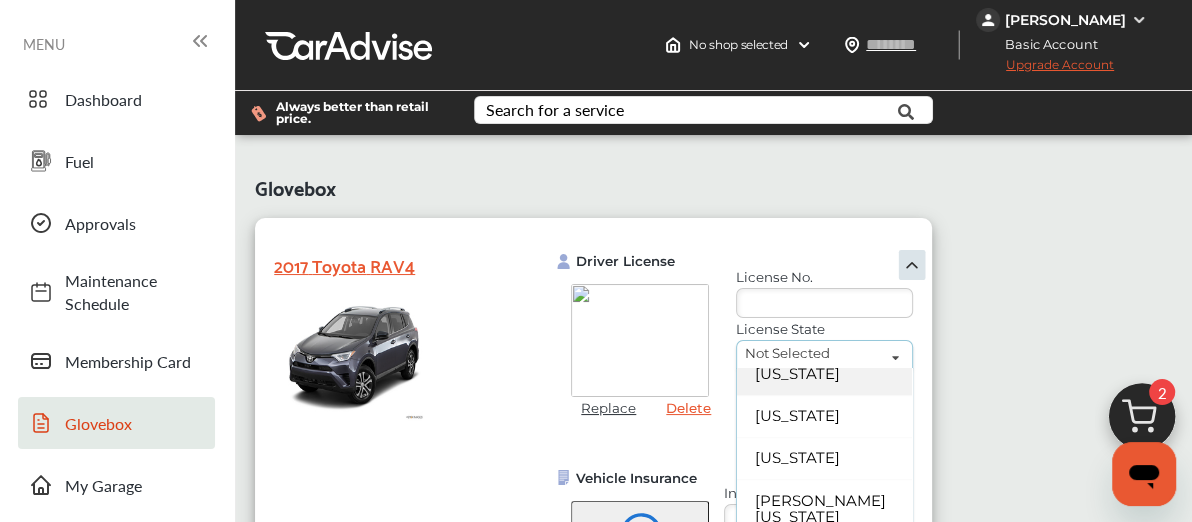 click on "[US_STATE]" at bounding box center [824, 374] 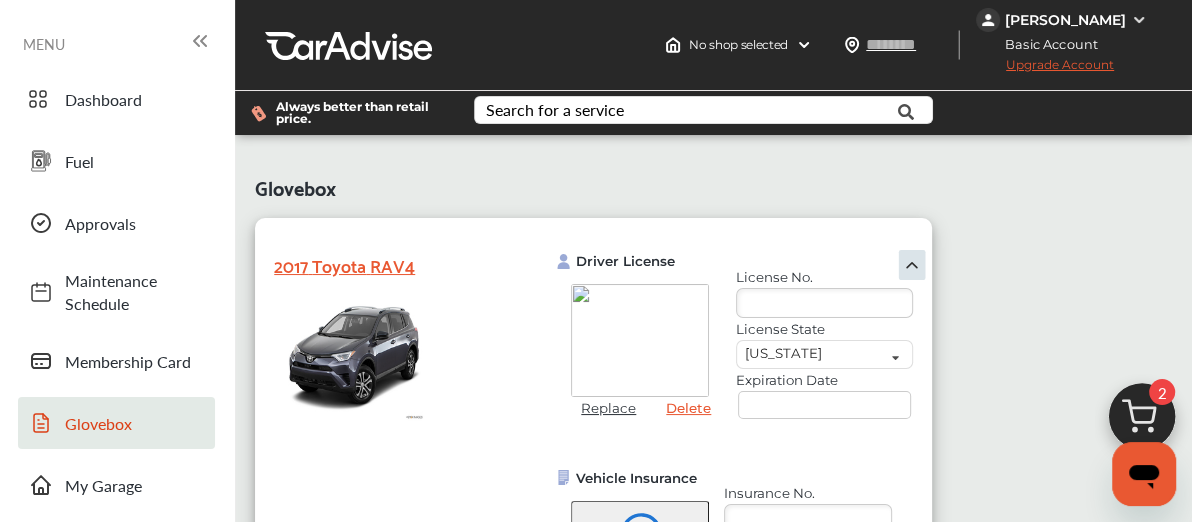 scroll, scrollTop: 218, scrollLeft: 0, axis: vertical 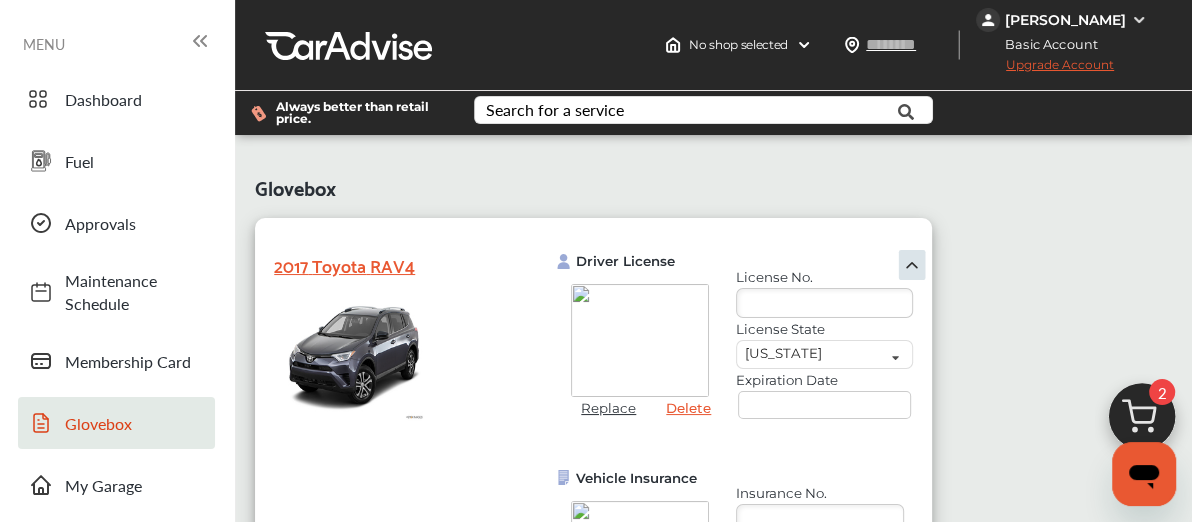 click at bounding box center (640, 557) 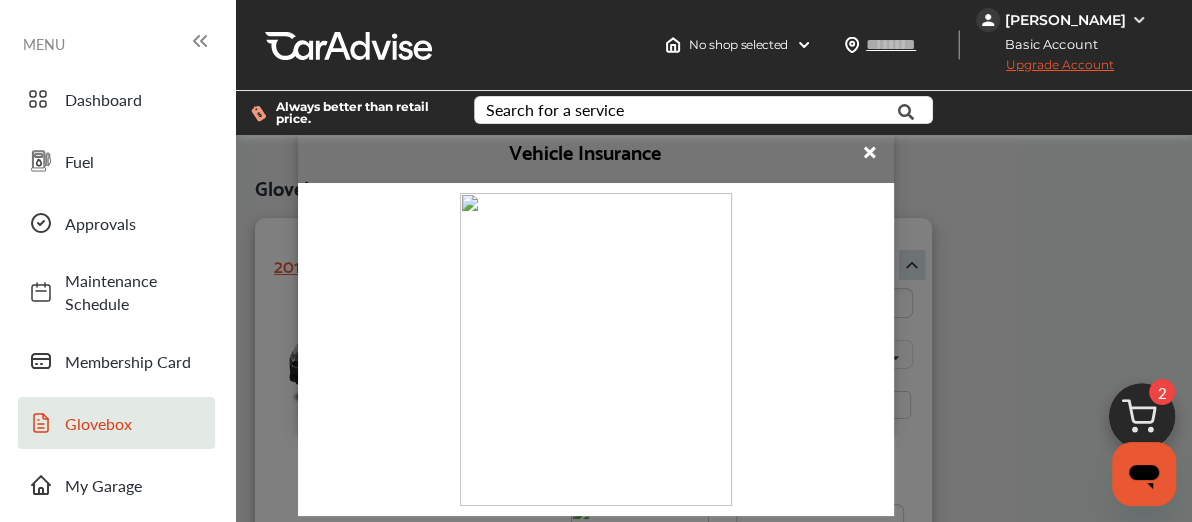 click at bounding box center [595, 349] 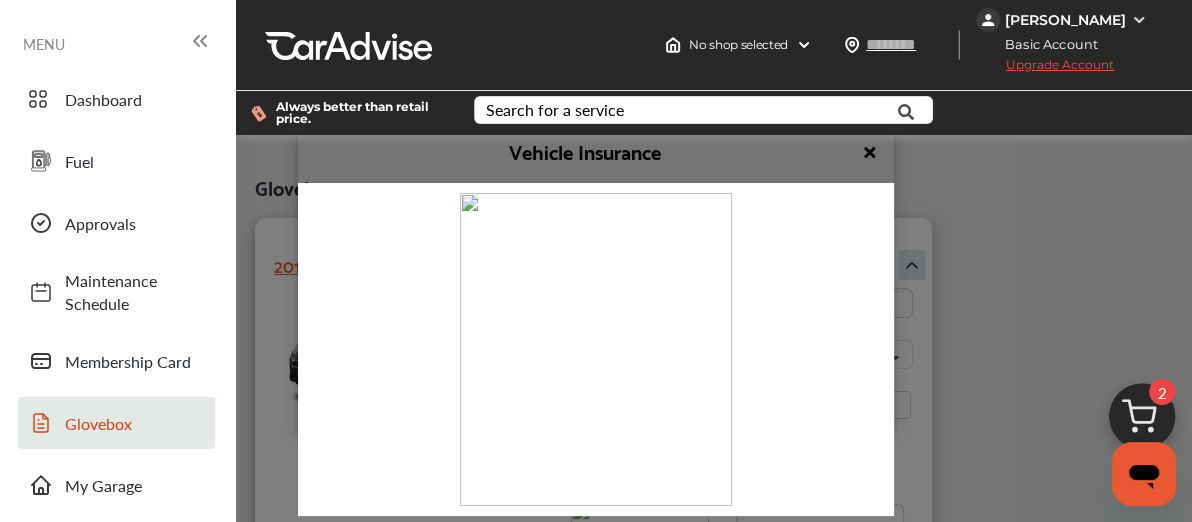 click on "×" at bounding box center (870, 152) 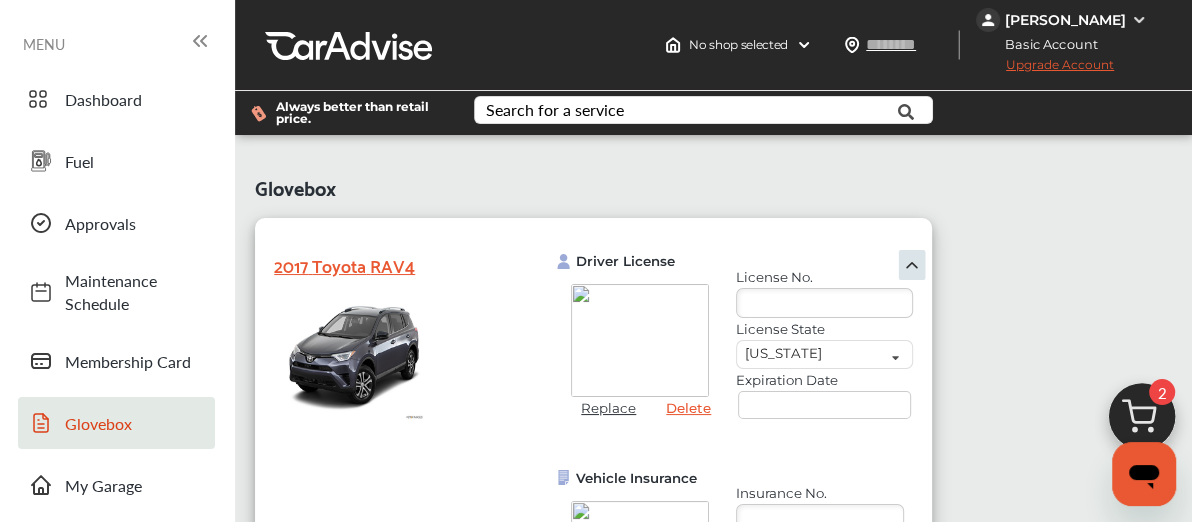 click on "Delete" at bounding box center (688, 625) 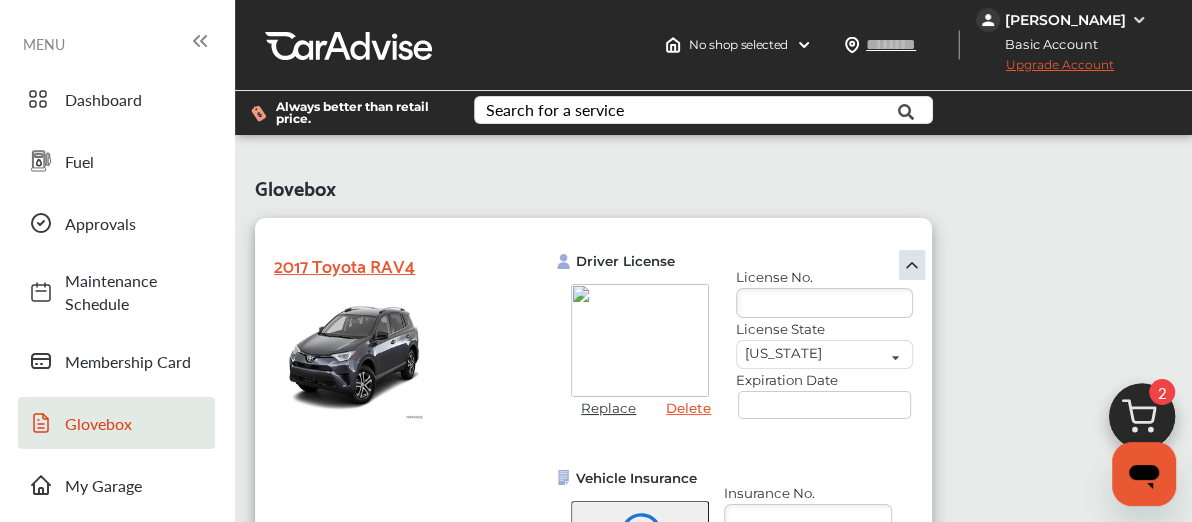 click at bounding box center [640, 340] 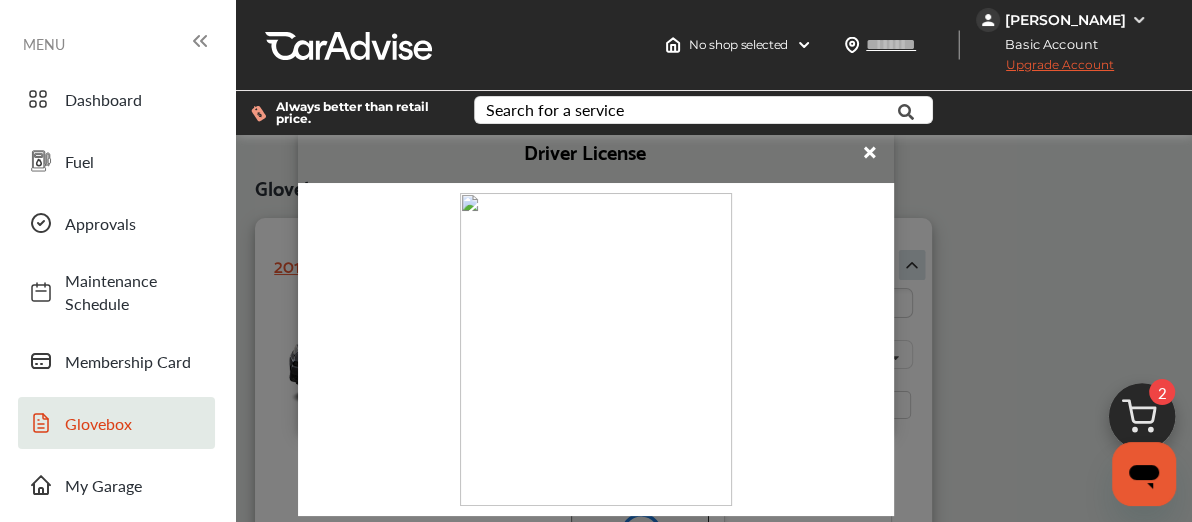click on "× Driver License" at bounding box center [596, 261] 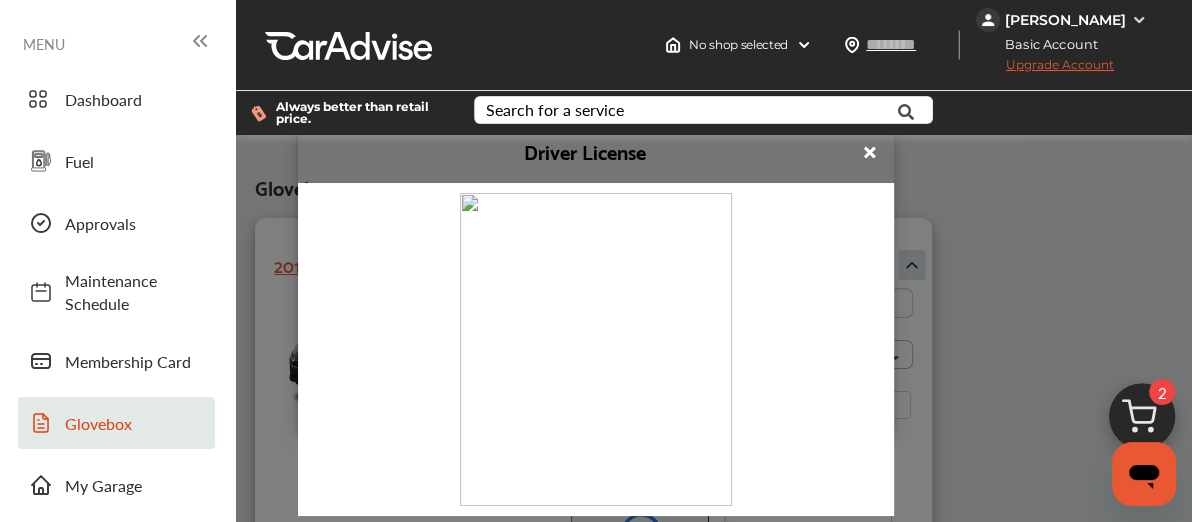 click on "×" at bounding box center (870, 152) 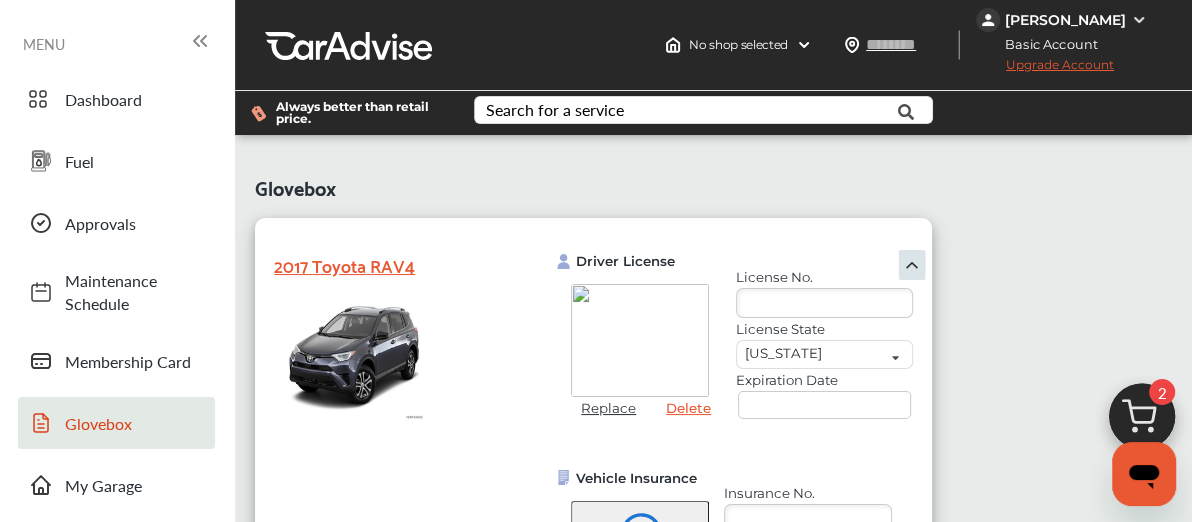 click at bounding box center [824, 303] 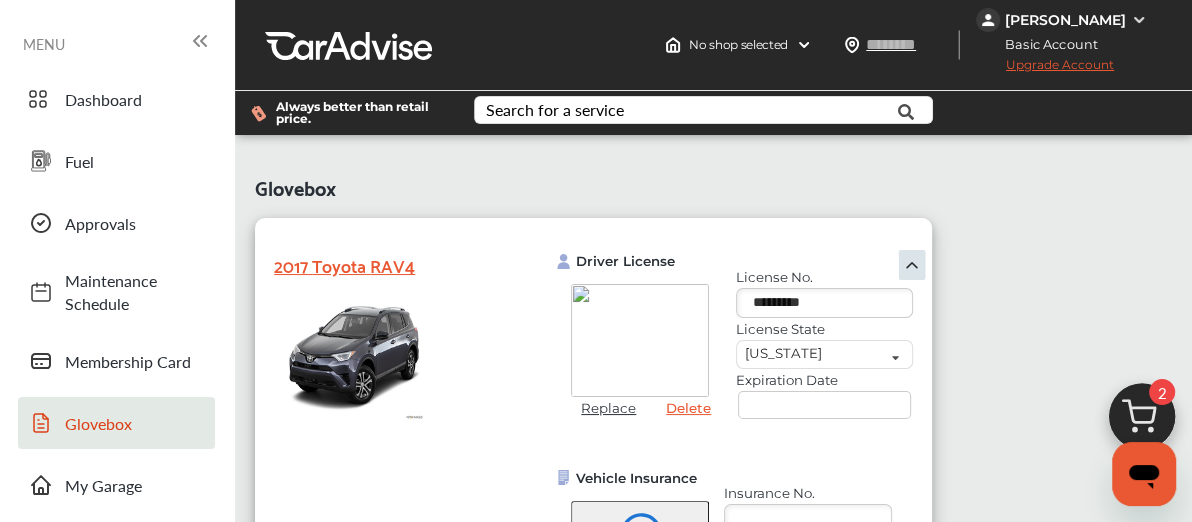 type on "*********" 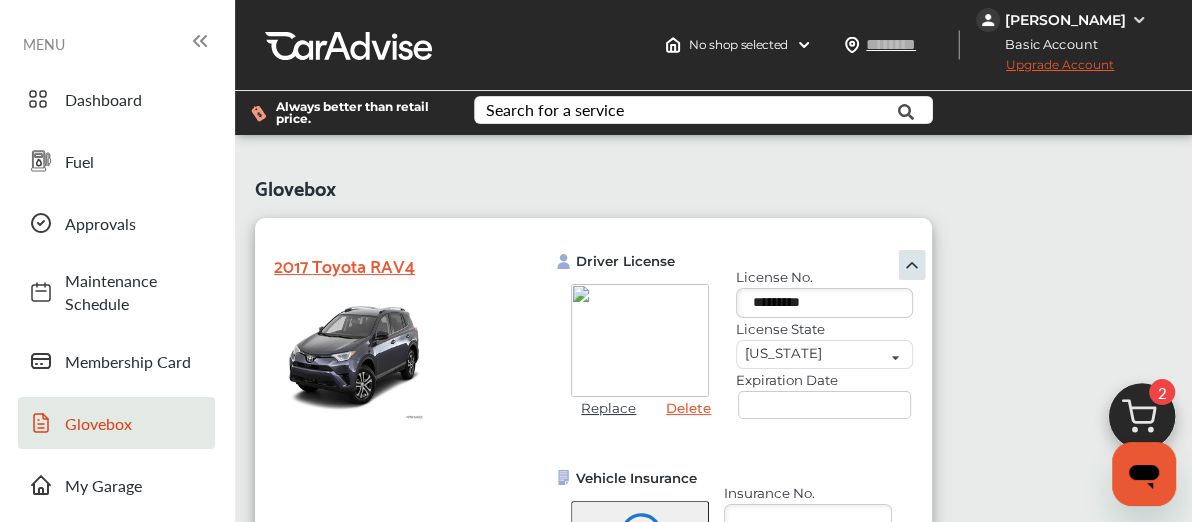 select on "*" 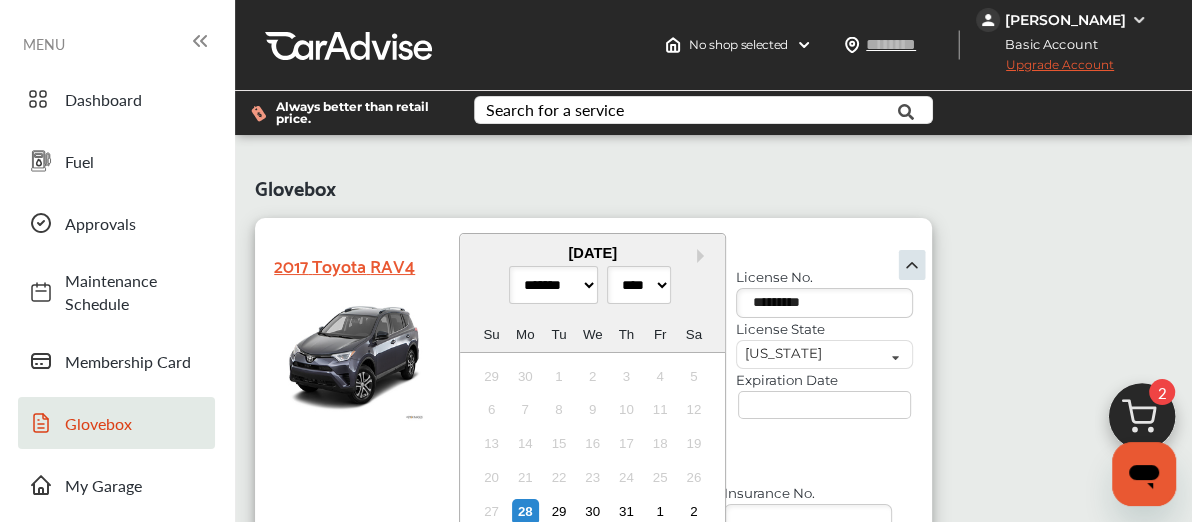 click at bounding box center (825, 405) 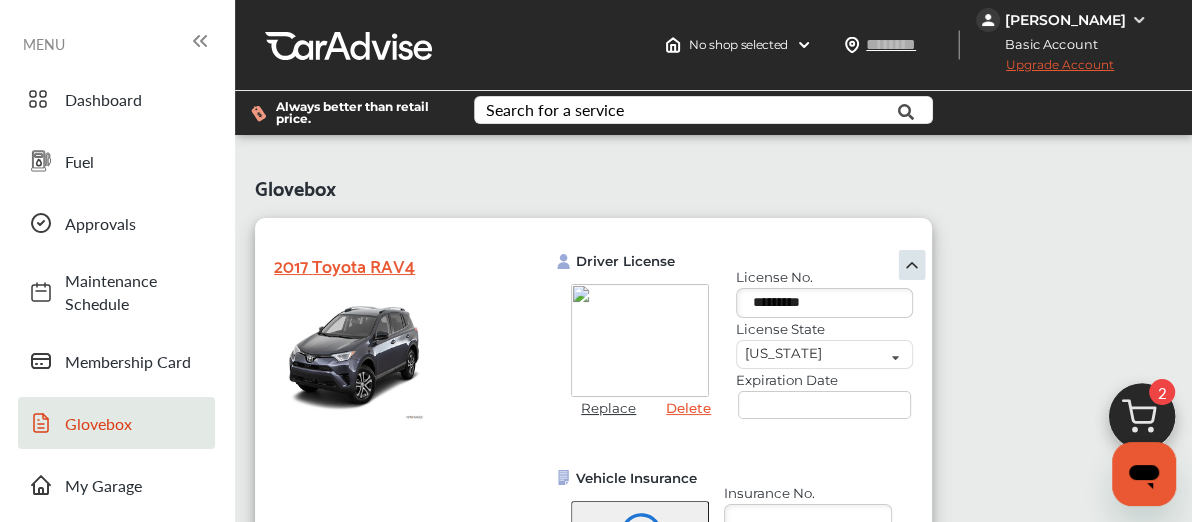 scroll, scrollTop: 418, scrollLeft: 0, axis: vertical 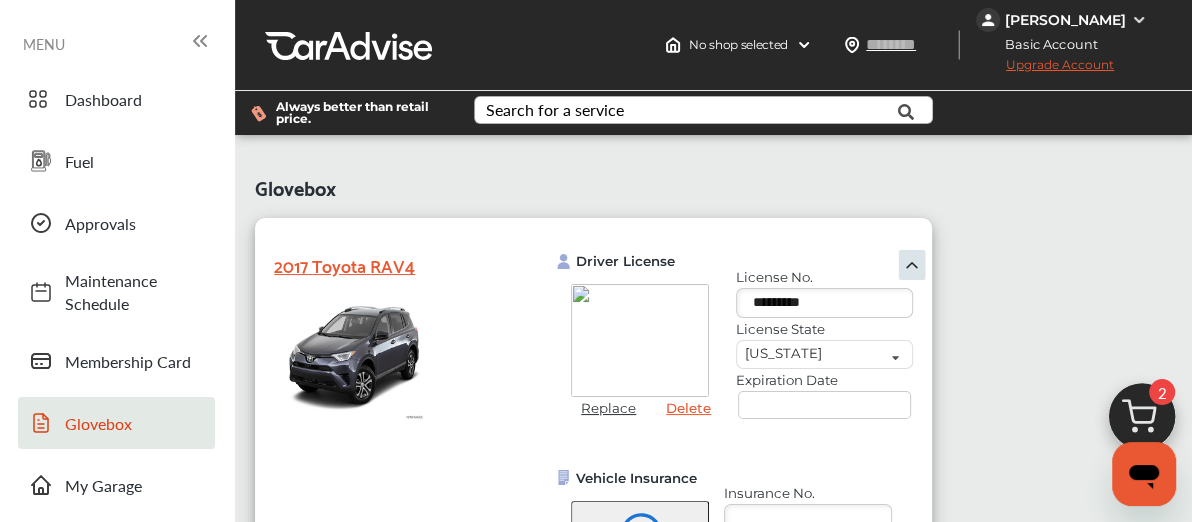 click on "Search for a service" at bounding box center [555, 110] 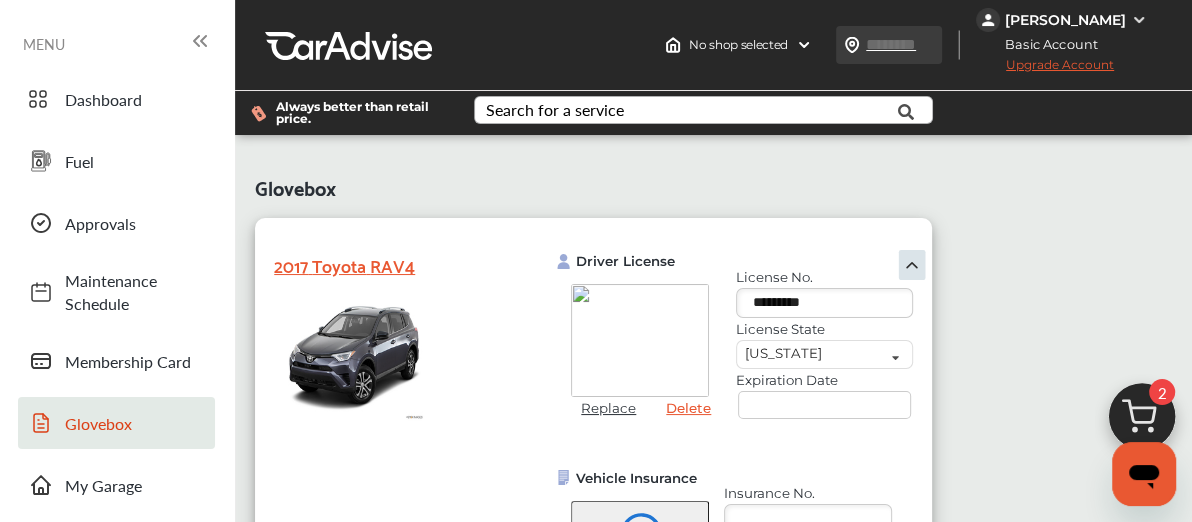 click at bounding box center (911, 44) 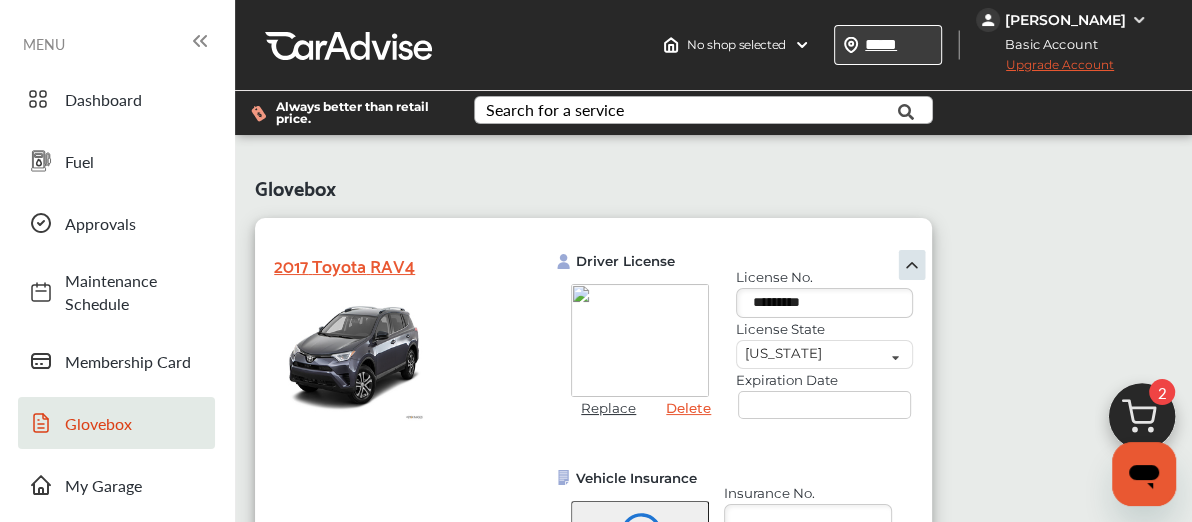 type on "*****" 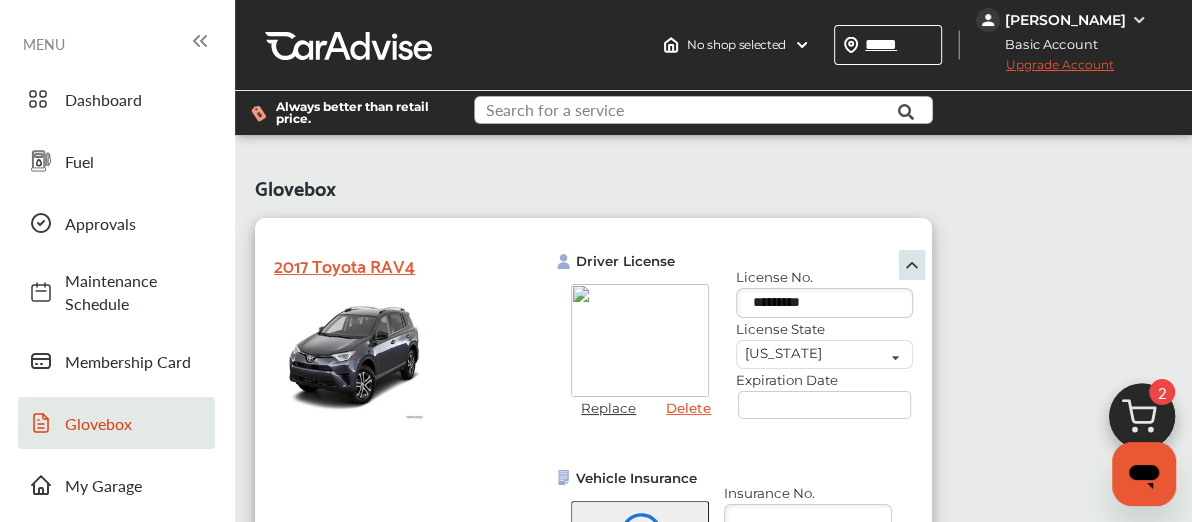 click at bounding box center (695, 112) 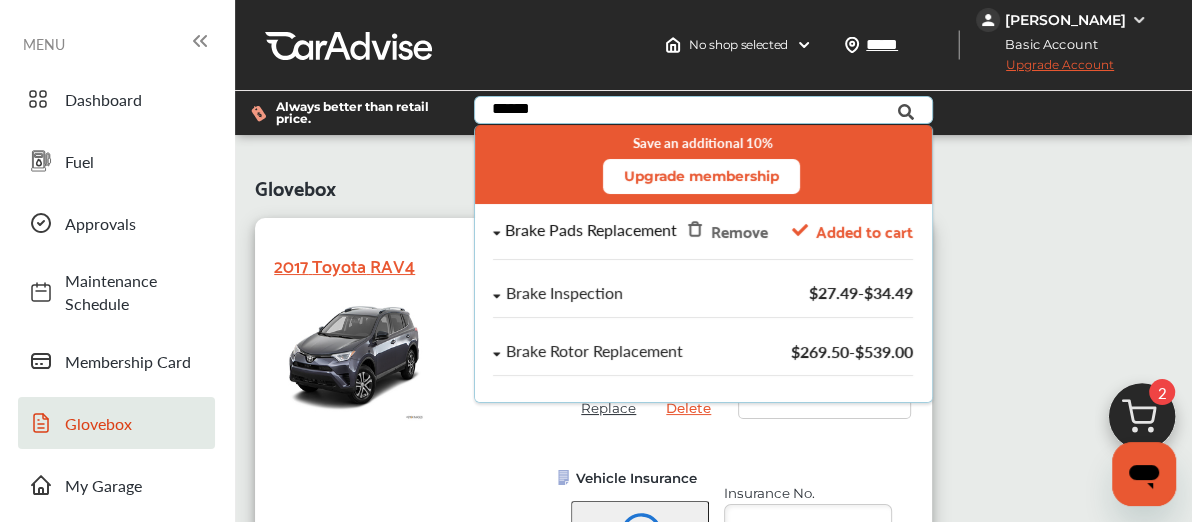 type on "*****" 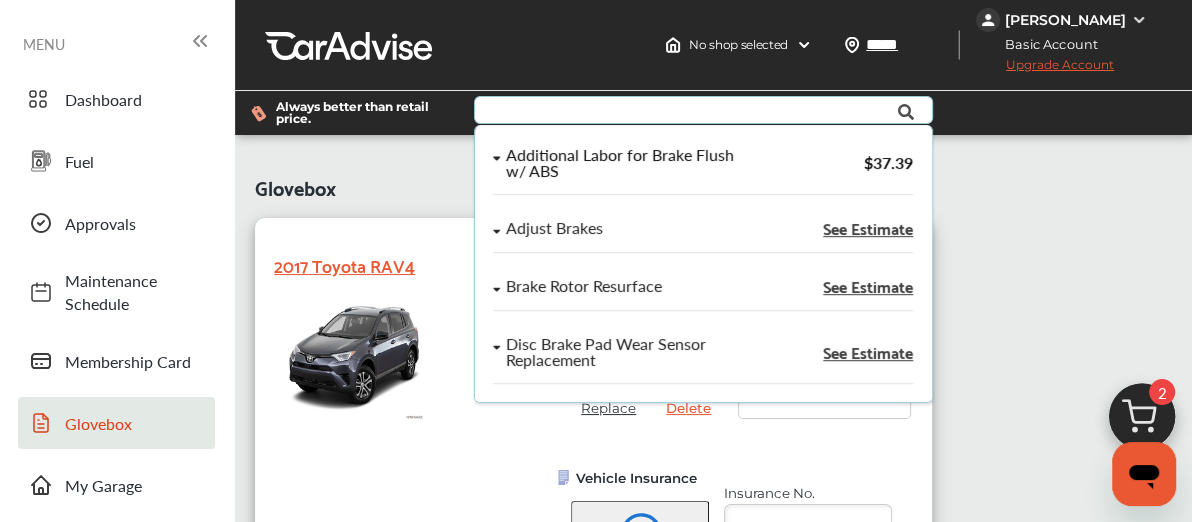 scroll, scrollTop: 607, scrollLeft: 0, axis: vertical 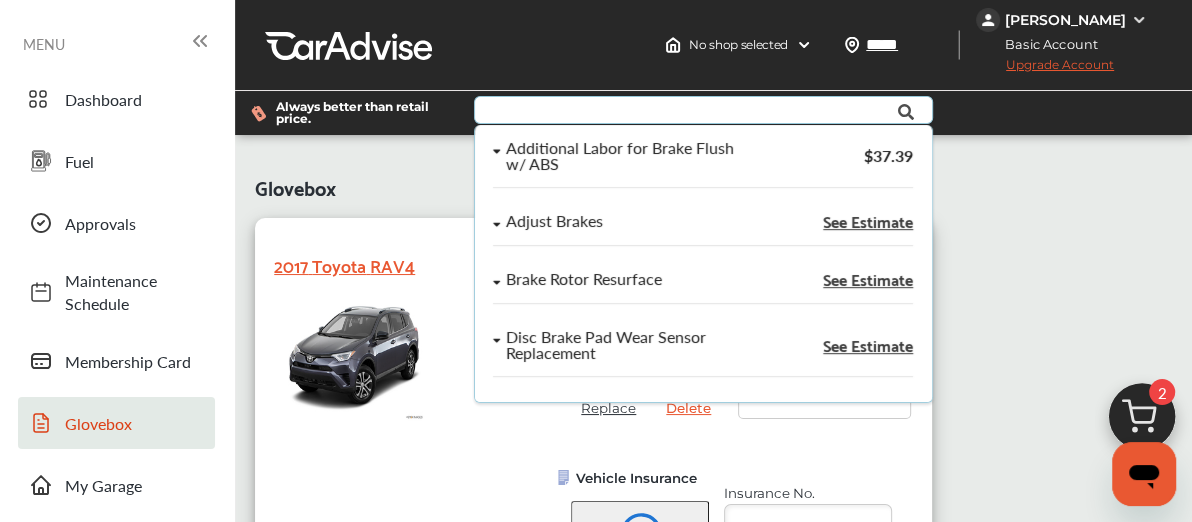 click on "Glovebox 2017   Toyota   RAV4 Driver License Replace Delete License No. ********* License State [US_STATE] Not Selected [US_STATE] [US_STATE] [US_STATE] [US_STATE] [US_STATE] [US_STATE] [US_STATE] [US_STATE] [US_STATE] [US_STATE] [US_STATE] [US_STATE] [US_STATE] [US_STATE] [US_STATE] [US_STATE] [US_STATE] [US_STATE] [US_STATE] [US_STATE] [US_STATE] [US_STATE] [US_STATE] [PERSON_NAME][US_STATE] [US_STATE] [US_STATE] [US_STATE] [US_STATE] [US_STATE] [US_STATE] [US_STATE] [US_STATE] [US_STATE] [US_STATE] [US_STATE] [US_STATE] [US_STATE] [US_STATE] [US_STATE] [US_STATE] [US_STATE] [US_STATE] [US_STATE] [US_STATE] [US_STATE] [US_STATE] [US_STATE] [US_STATE] [US_STATE] [US_STATE] [US_STATE] [US_STATE] [US_STATE] [GEOGRAPHIC_DATA] [US_STATE][PERSON_NAME][US_STATE] [US_STATE][PERSON_NAME] [US_STATE] [US_STATE] Expiration Date   Vehicle Insurance Upload (jpg/jpeg, png and pdf) Replace Delete Insurance No. Insurer Details Expiration Date Registration Upload (jpg/jpeg, png and pdf) Replace Delete Registration State [US_STATE] Not Selected [US_STATE] [US_STATE] [US_STATE] [US_STATE] [US_STATE] [US_STATE]" at bounding box center [713, 680] 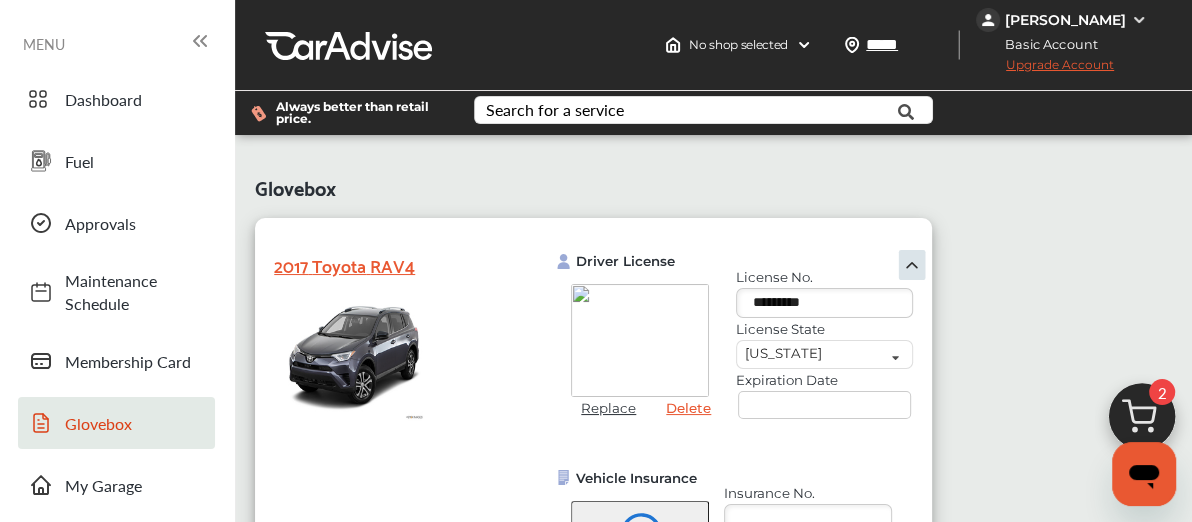 click at bounding box center [825, 405] 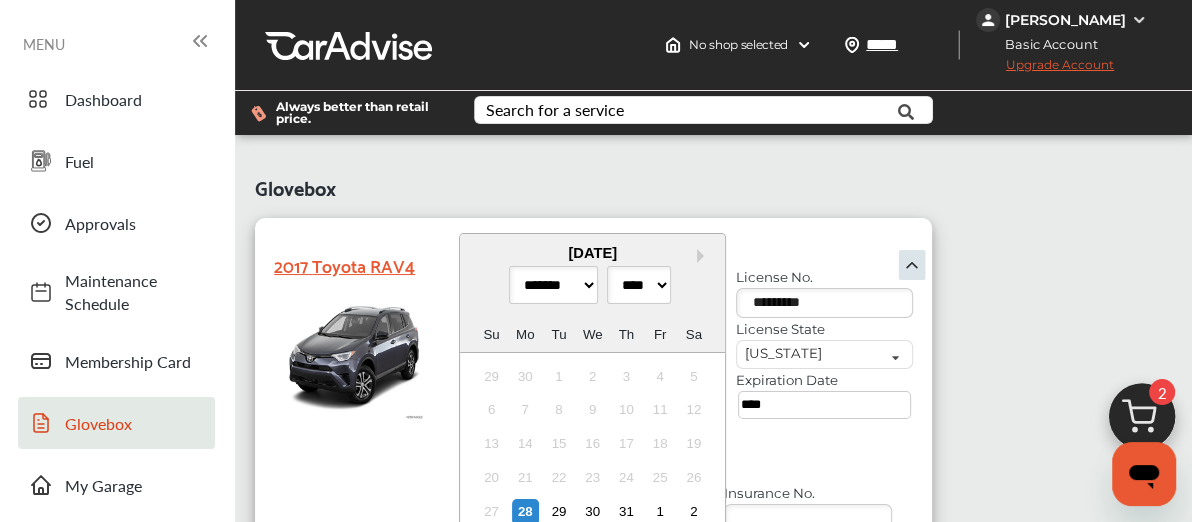 type on "*****" 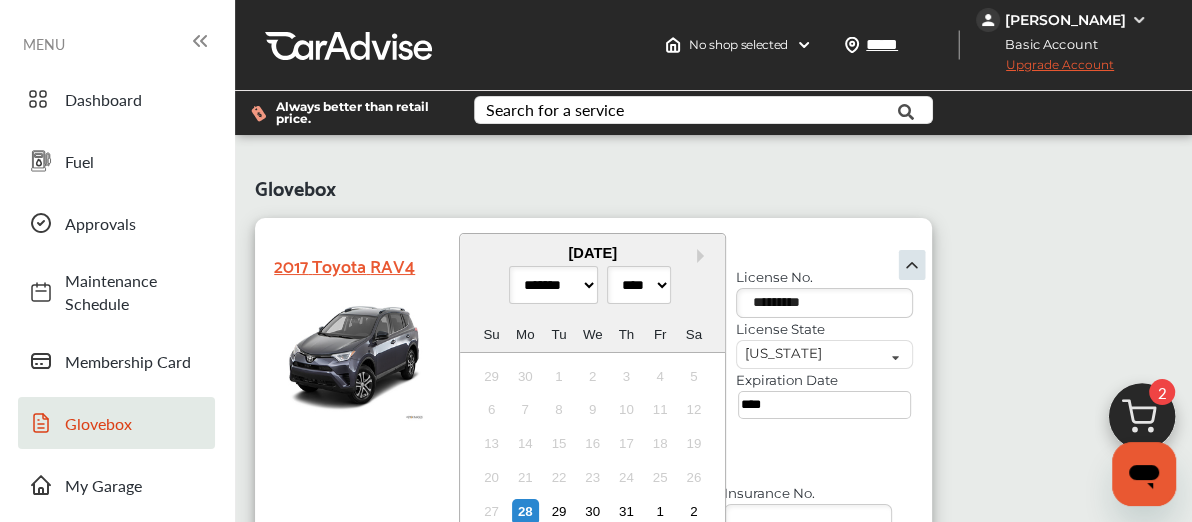 select on "*" 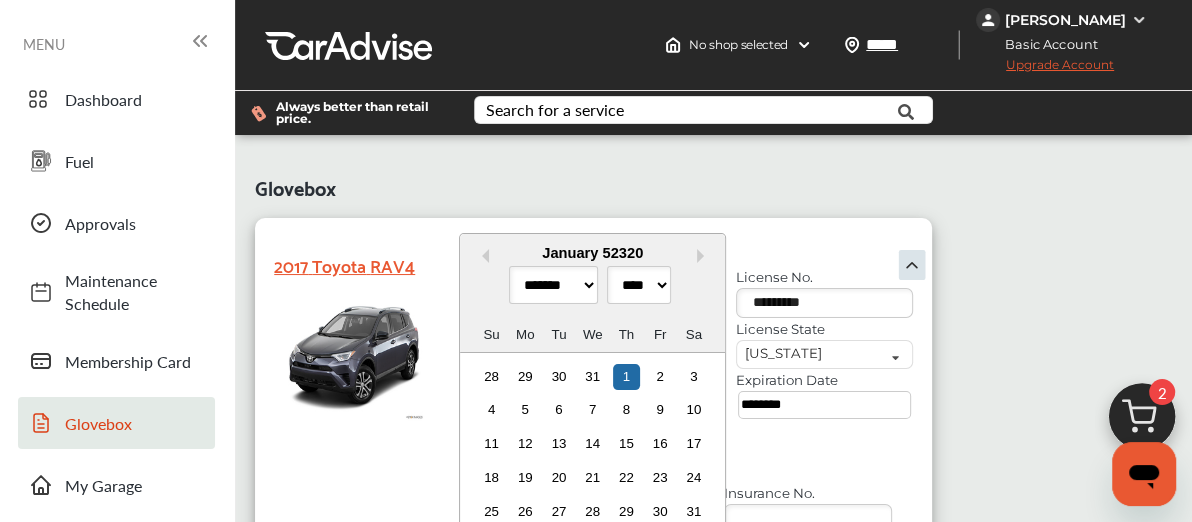 scroll, scrollTop: 118, scrollLeft: 0, axis: vertical 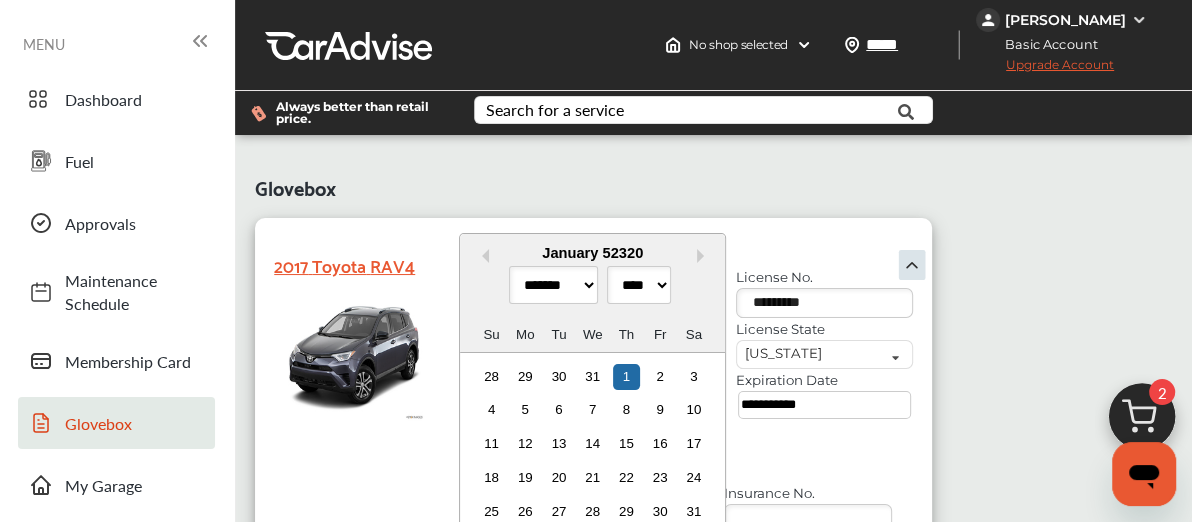 click on "2017   Toyota   RAV4" at bounding box center (380, 681) 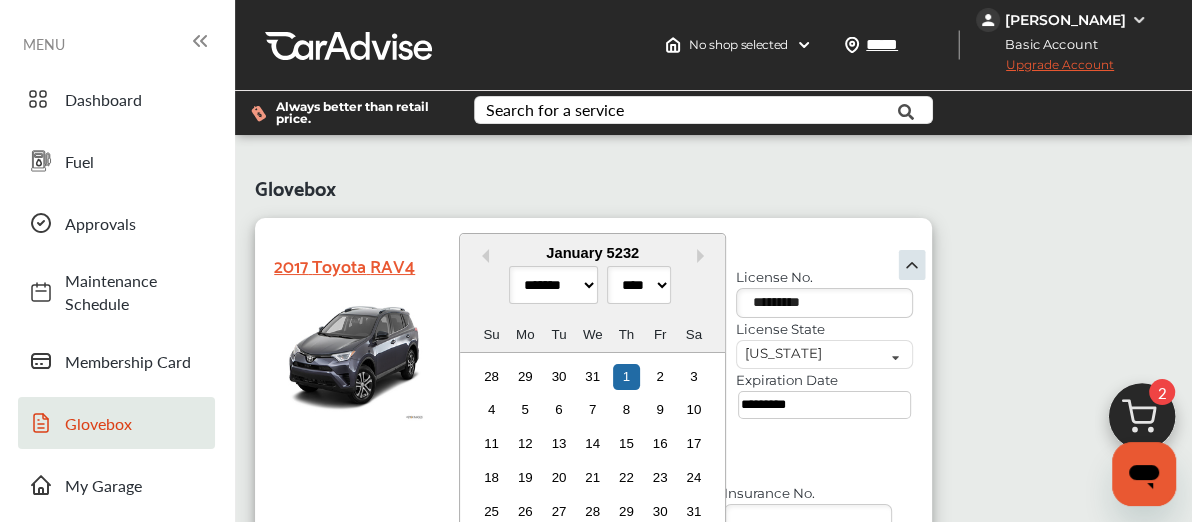 type on "********" 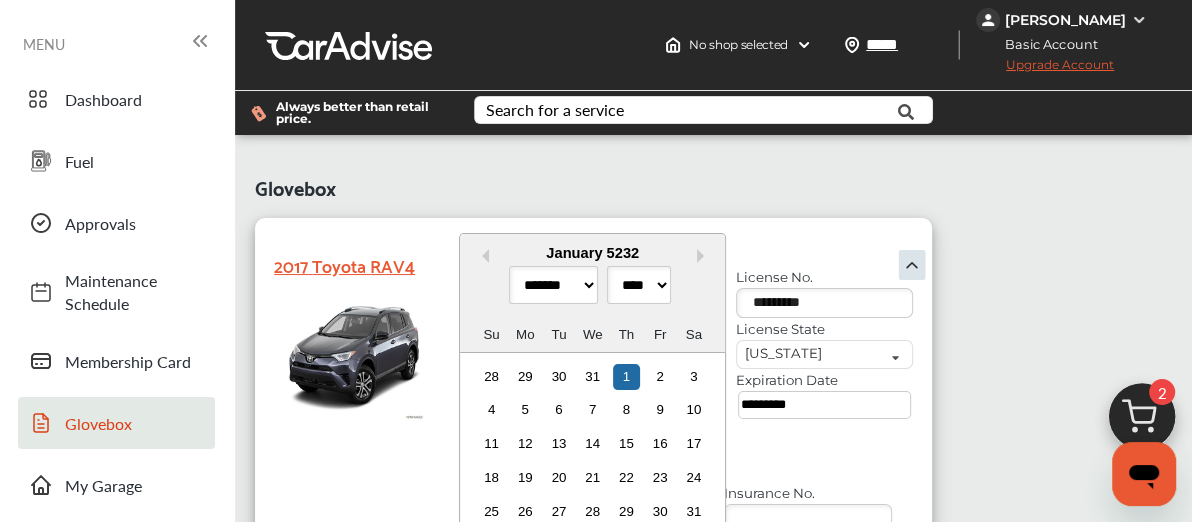 select on "****" 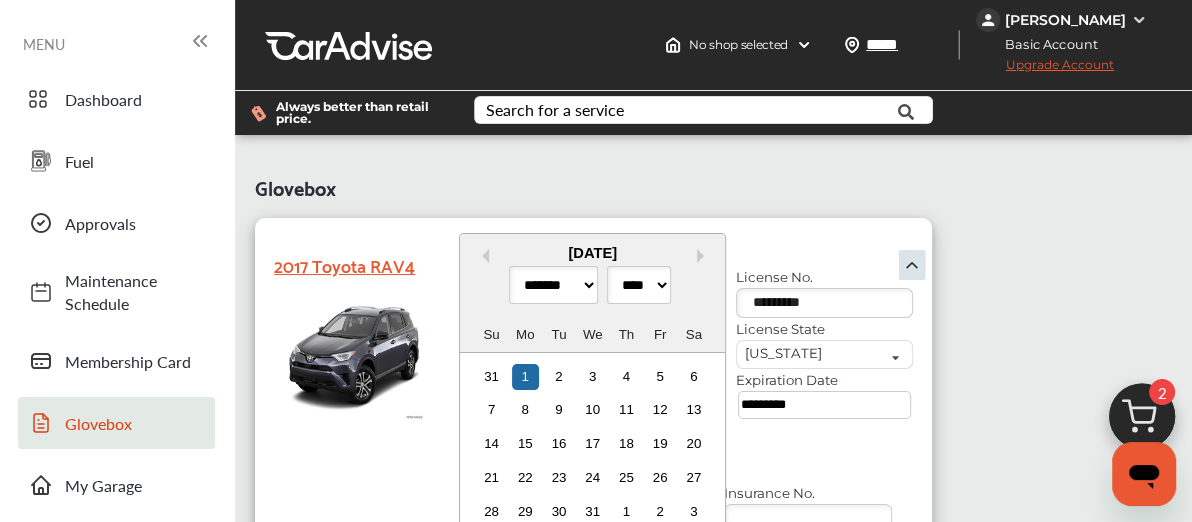 type on "**********" 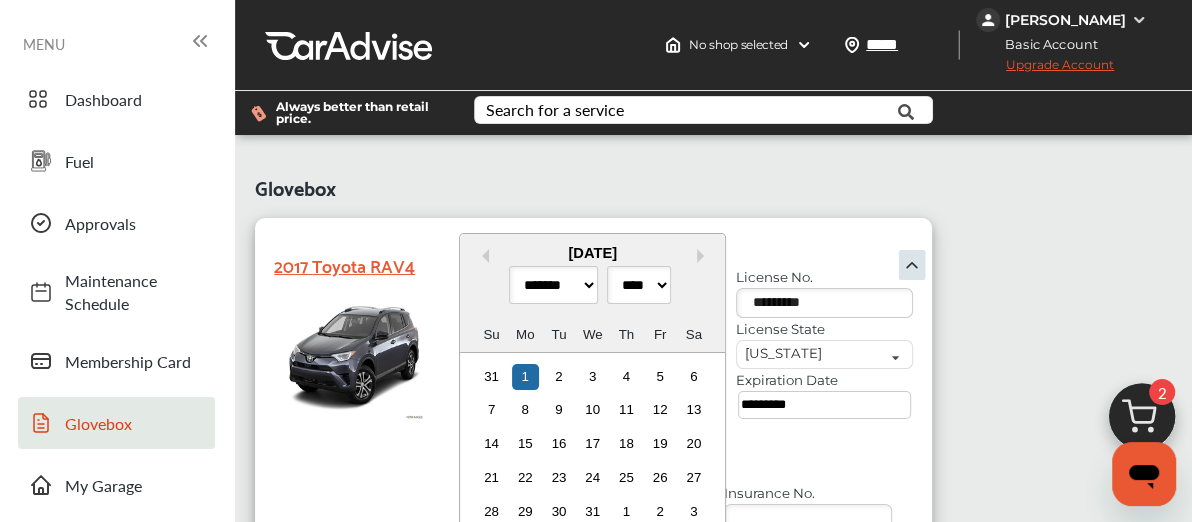 select on "*" 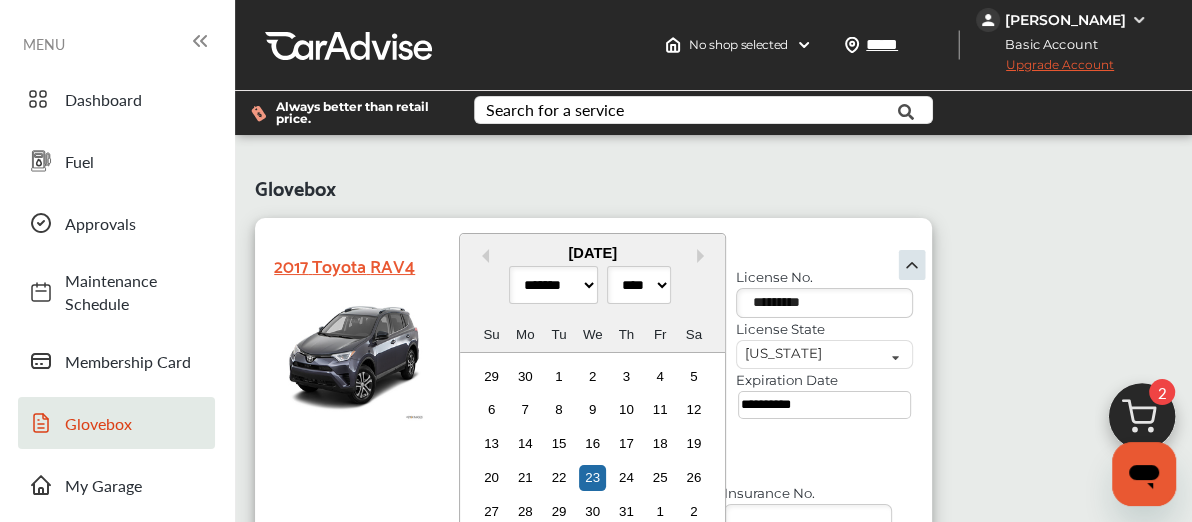type on "**********" 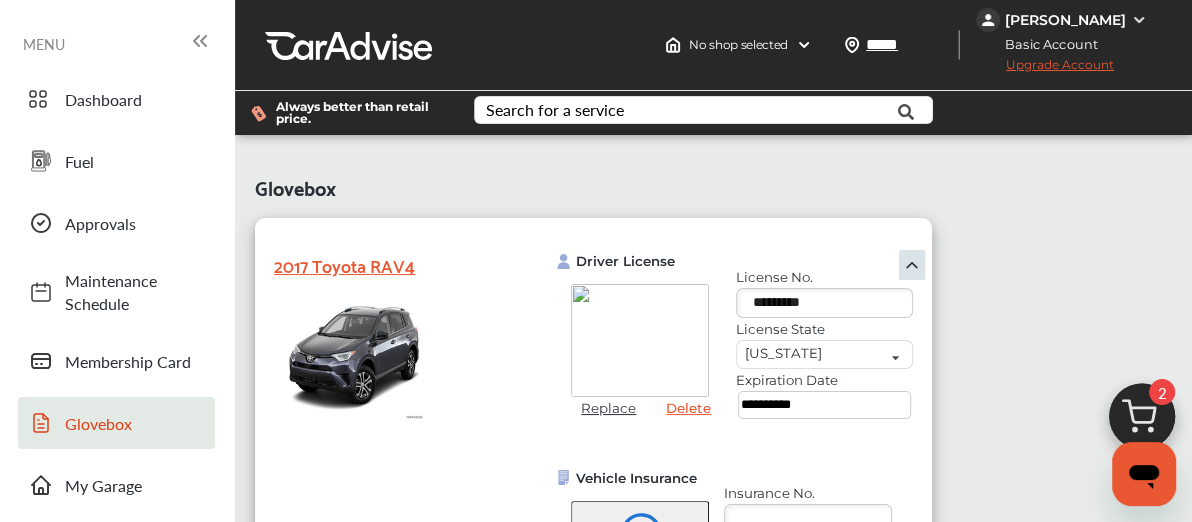 click on "Replace" at bounding box center [608, 408] 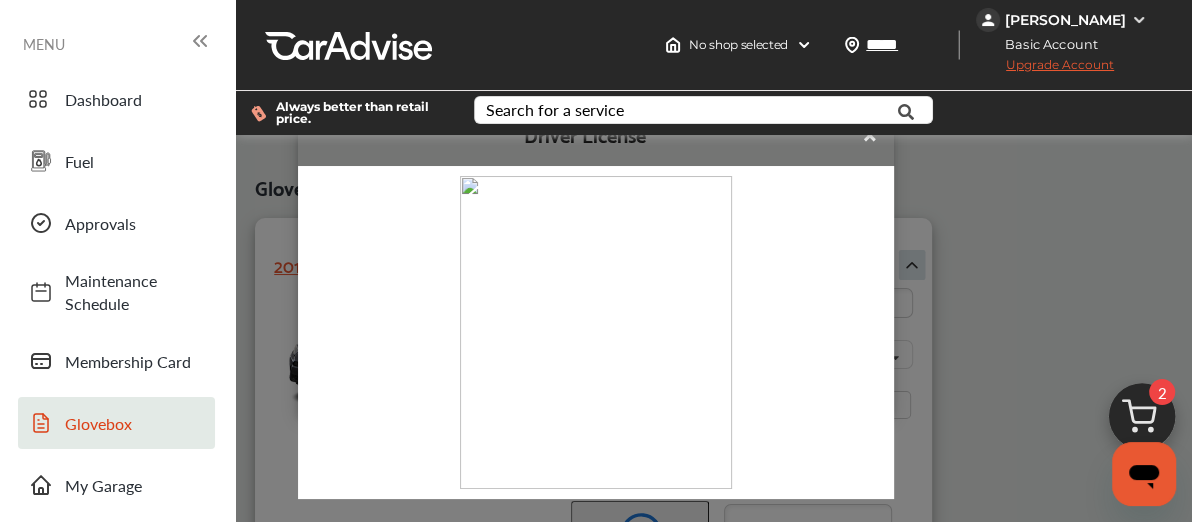 scroll, scrollTop: 25, scrollLeft: 0, axis: vertical 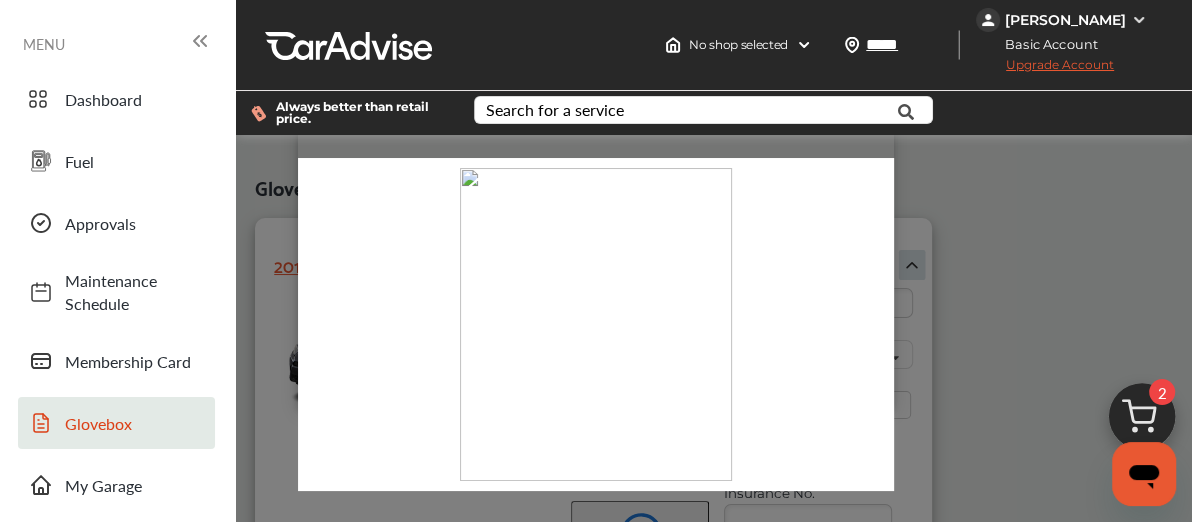 click on "×" at bounding box center (870, 127) 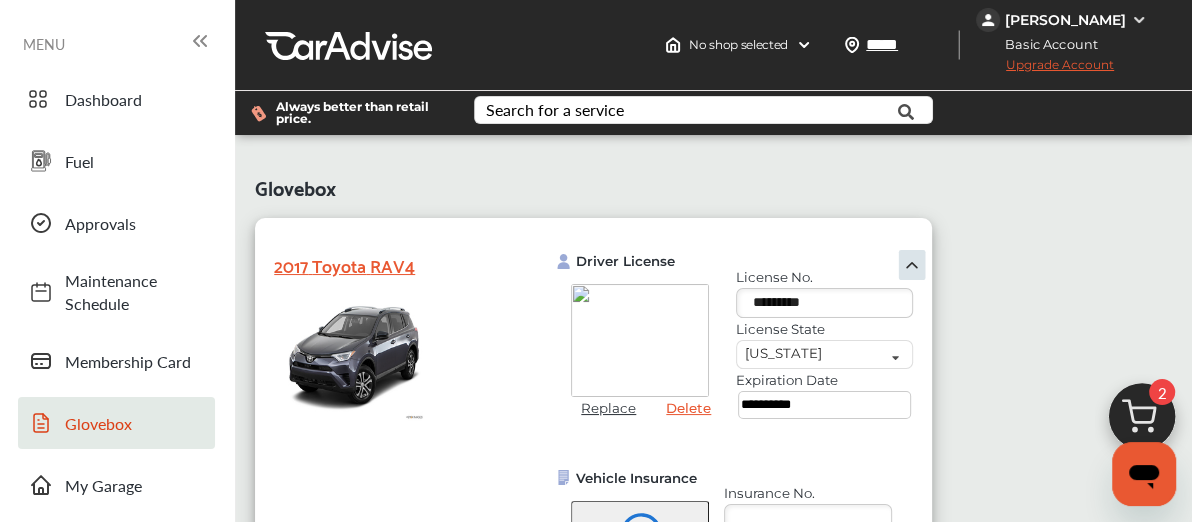 click on "Replace" at bounding box center (608, 408) 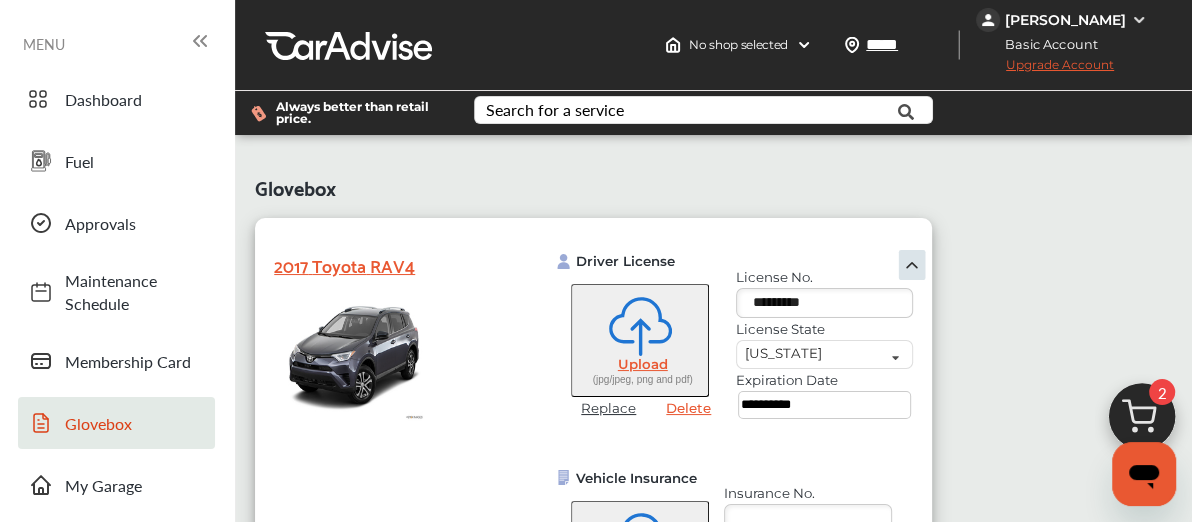 click on "Replace" at bounding box center (608, 408) 